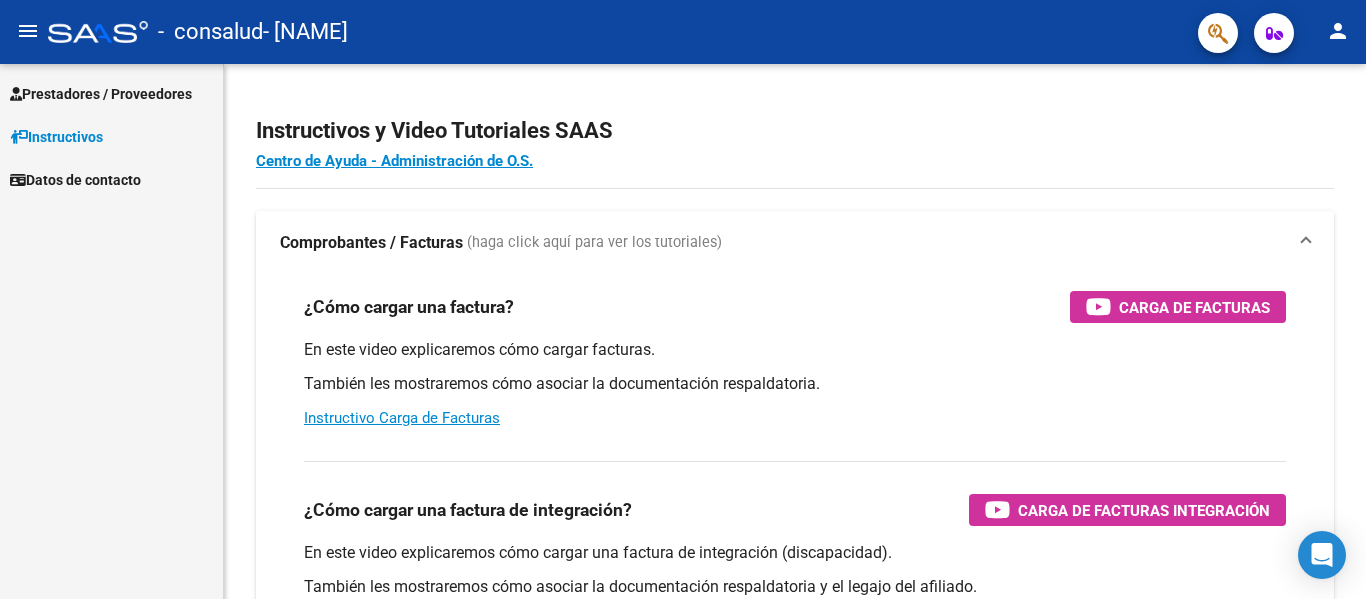 scroll, scrollTop: 0, scrollLeft: 0, axis: both 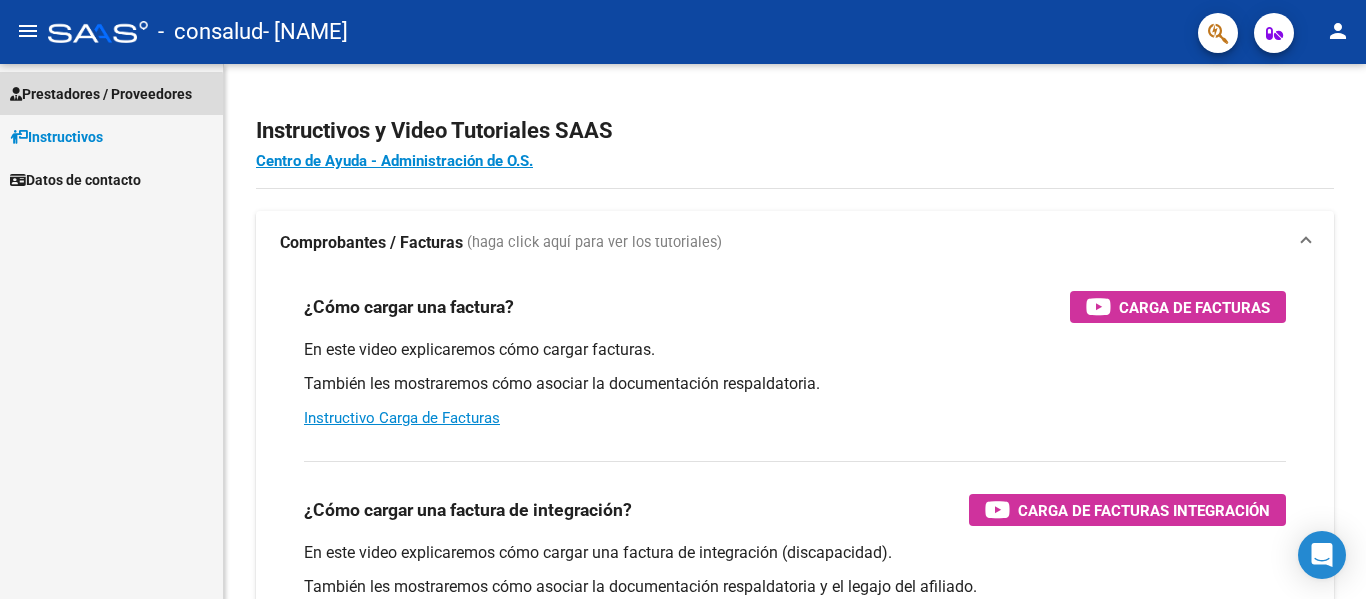 click on "Prestadores / Proveedores" at bounding box center (101, 94) 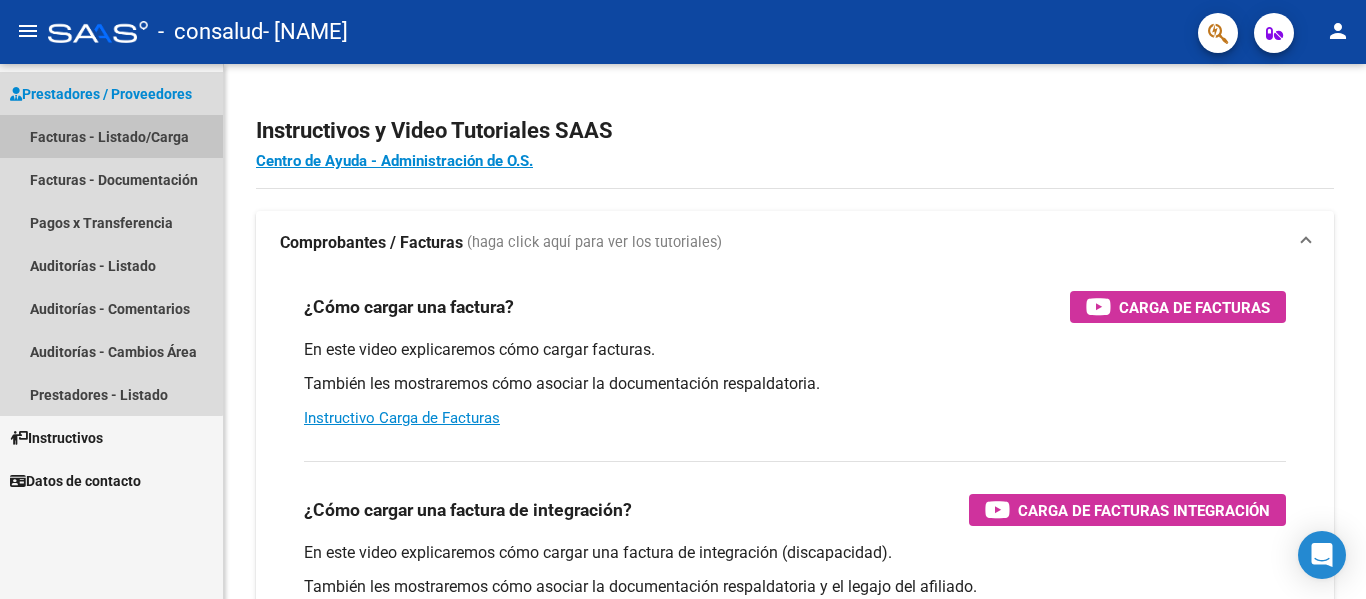 click on "Facturas - Listado/Carga" at bounding box center (111, 136) 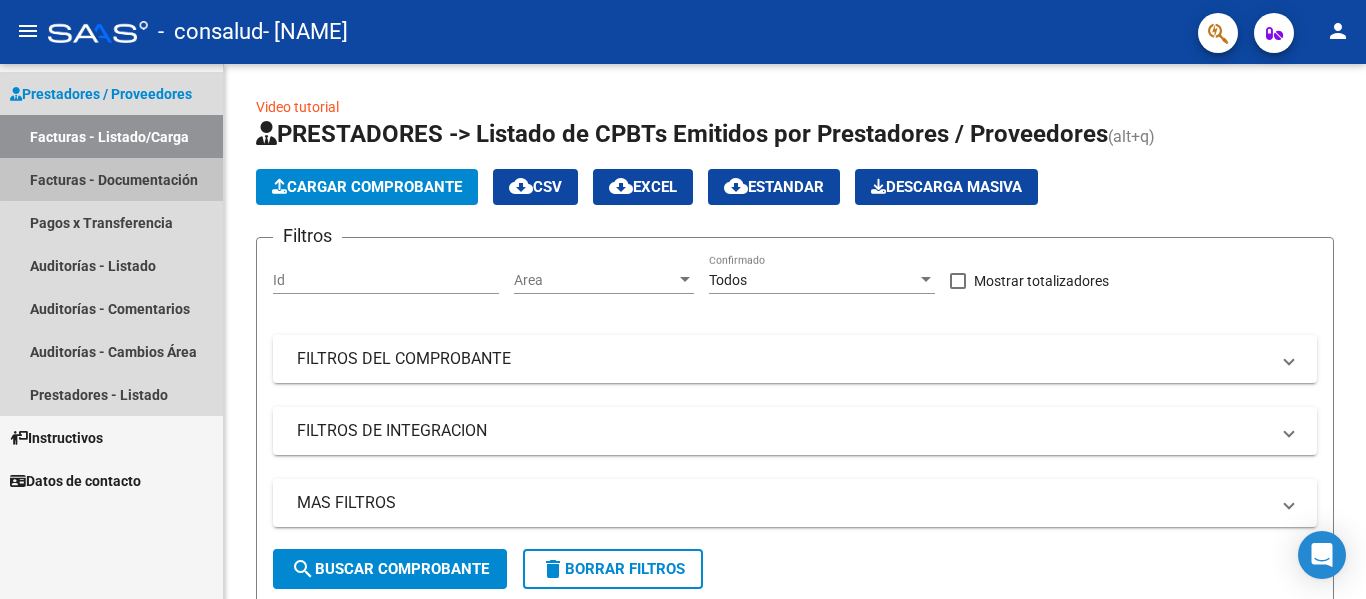 click on "Facturas - Documentación" at bounding box center [111, 179] 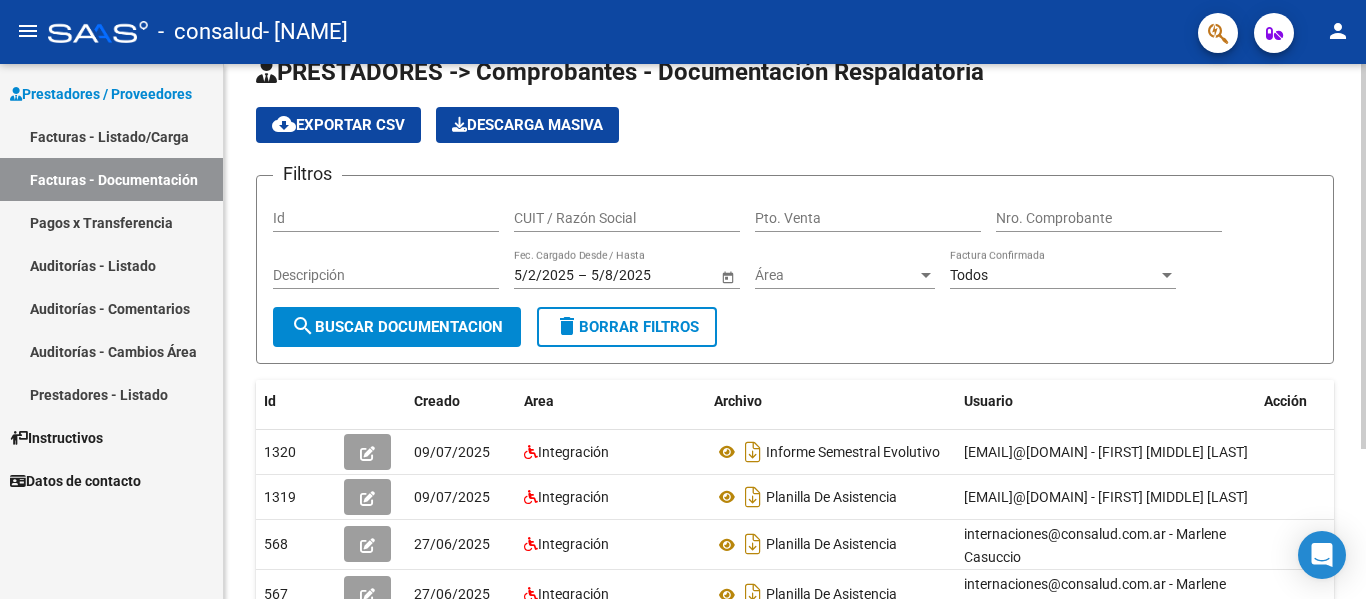 click on "PRESTADORES -> Comprobantes - Documentación Respaldatoria cloud_download  Exportar CSV   Descarga Masiva
Filtros Id CUIT / Razón Social Pto. Venta Nro. Comprobante Descripción 5/2/2025 5/2/2025 – 5/8/2025 5/8/2025 Fec. Cargado Desde / Hasta Área Área Todos Factura Confirmada search  Buscar Documentacion  delete  Borrar Filtros" 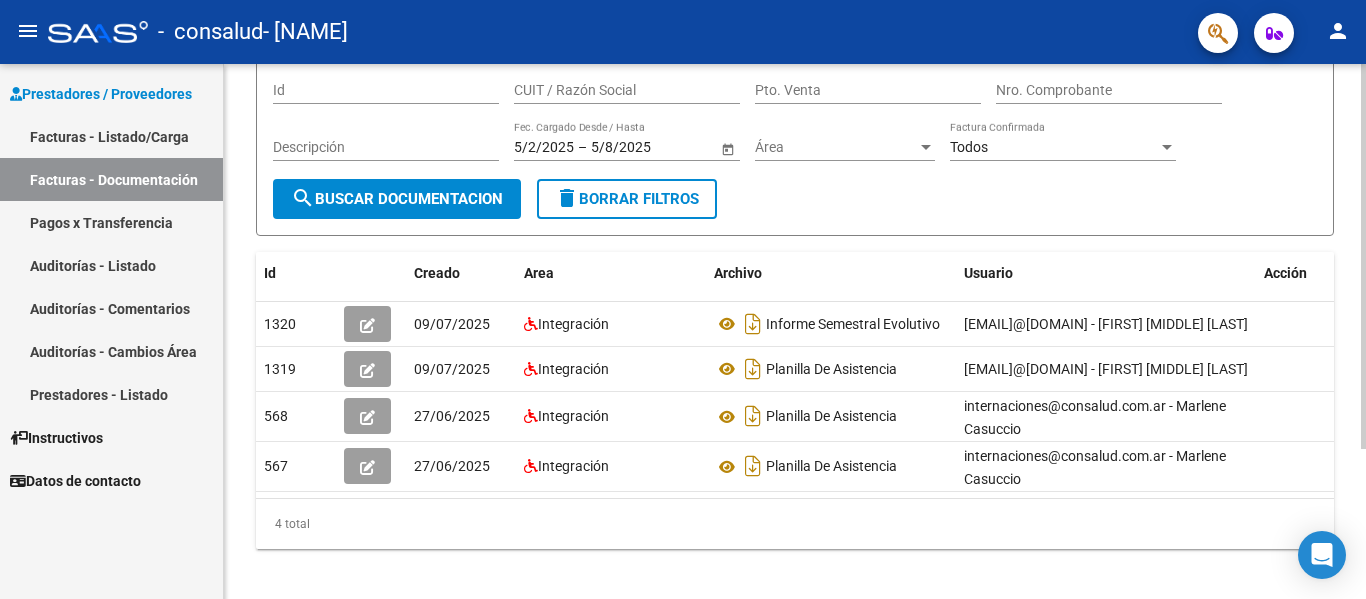 scroll, scrollTop: 0, scrollLeft: 0, axis: both 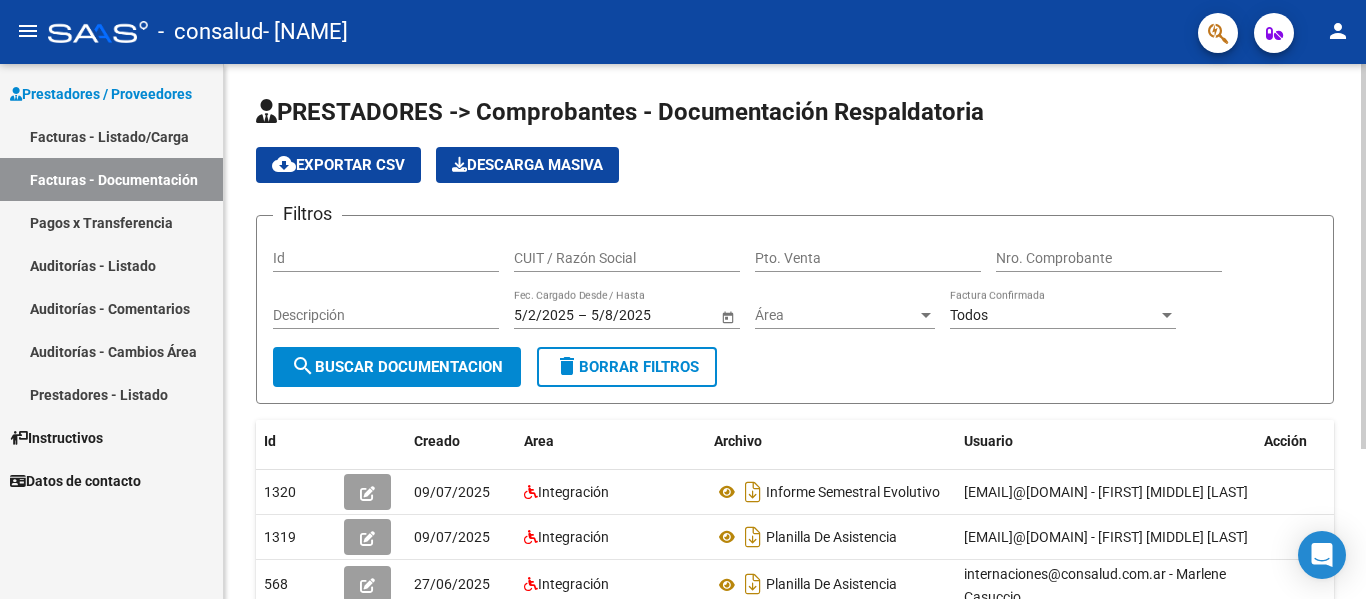 click on "search  Buscar Documentacion" 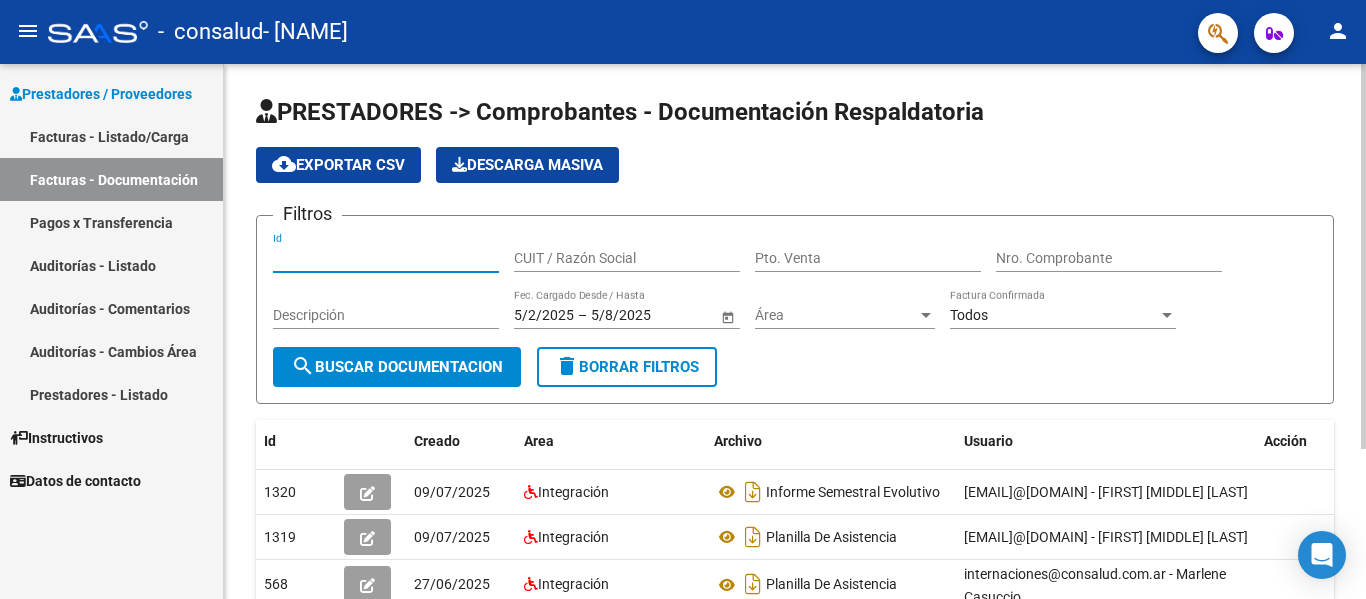 click on "Id" at bounding box center (386, 258) 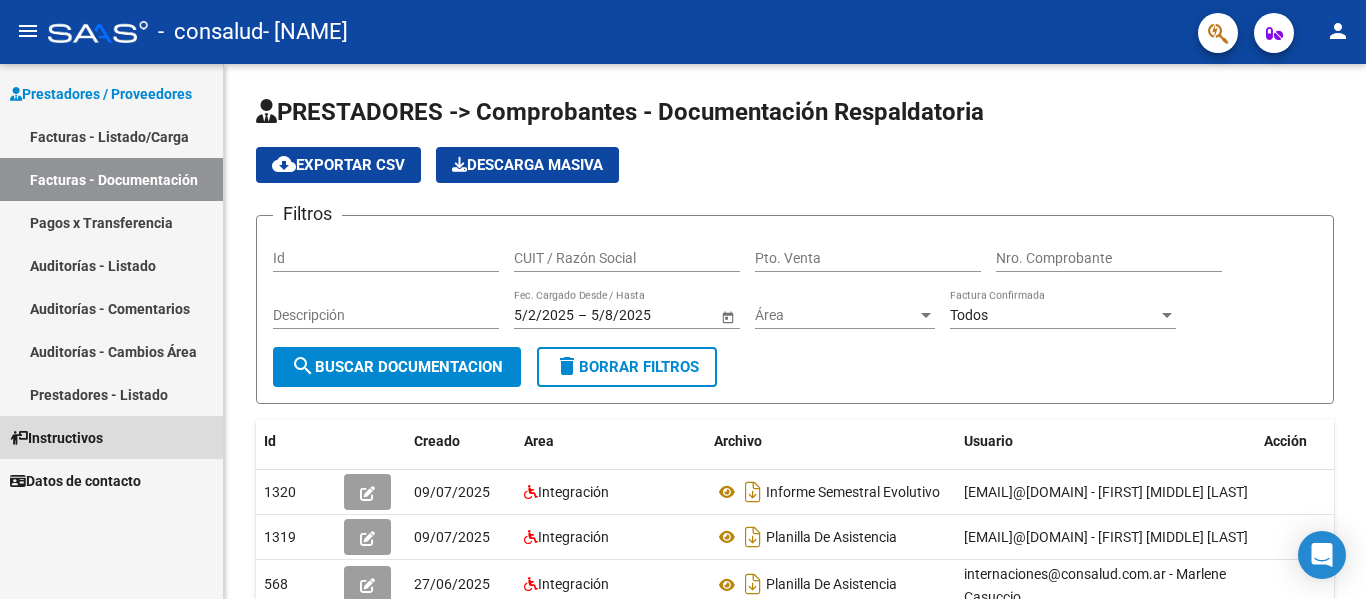 click on "Instructivos" at bounding box center [56, 438] 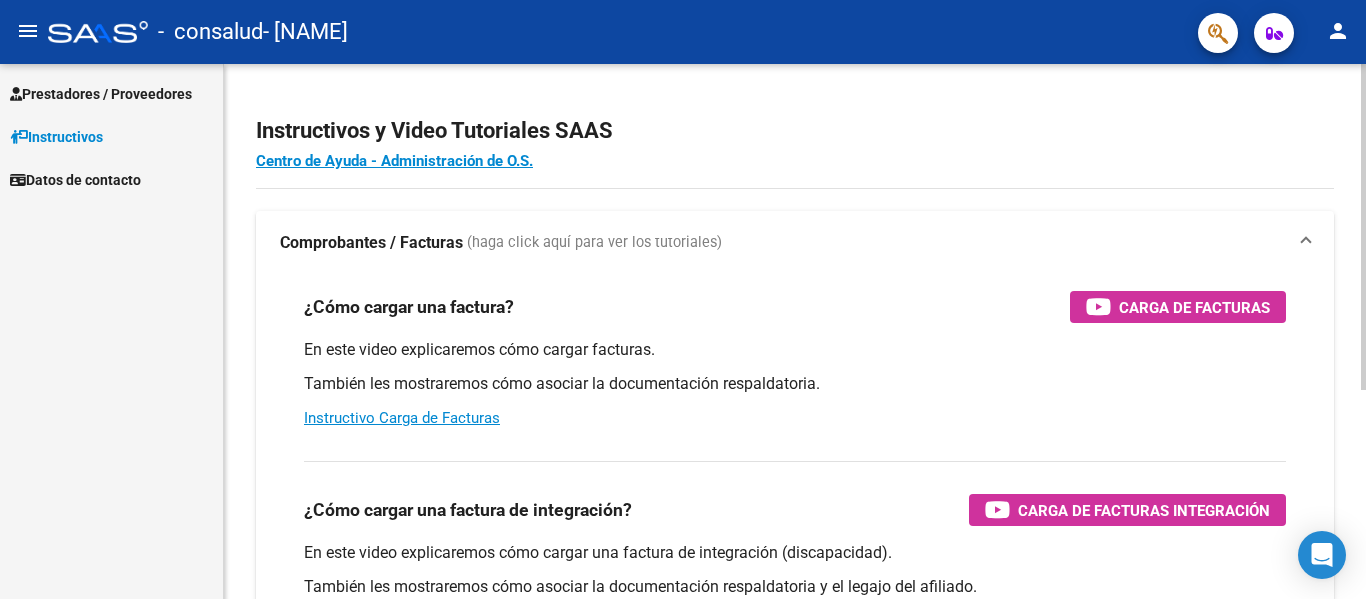 click on "También les mostraremos cómo asociar la documentación respaldatoria." at bounding box center (795, 384) 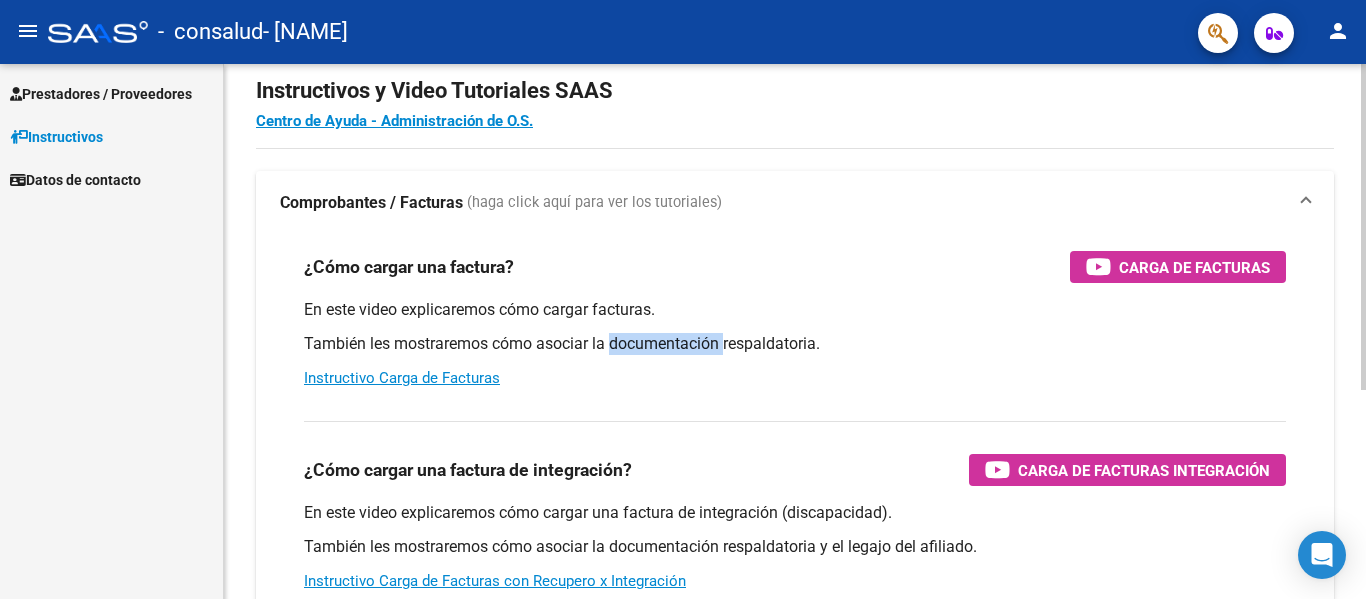 click on "En este video explicaremos cómo cargar facturas. También les mostraremos cómo asociar la documentación respaldatoria. Instructivo Carga de Facturas" at bounding box center [795, 344] 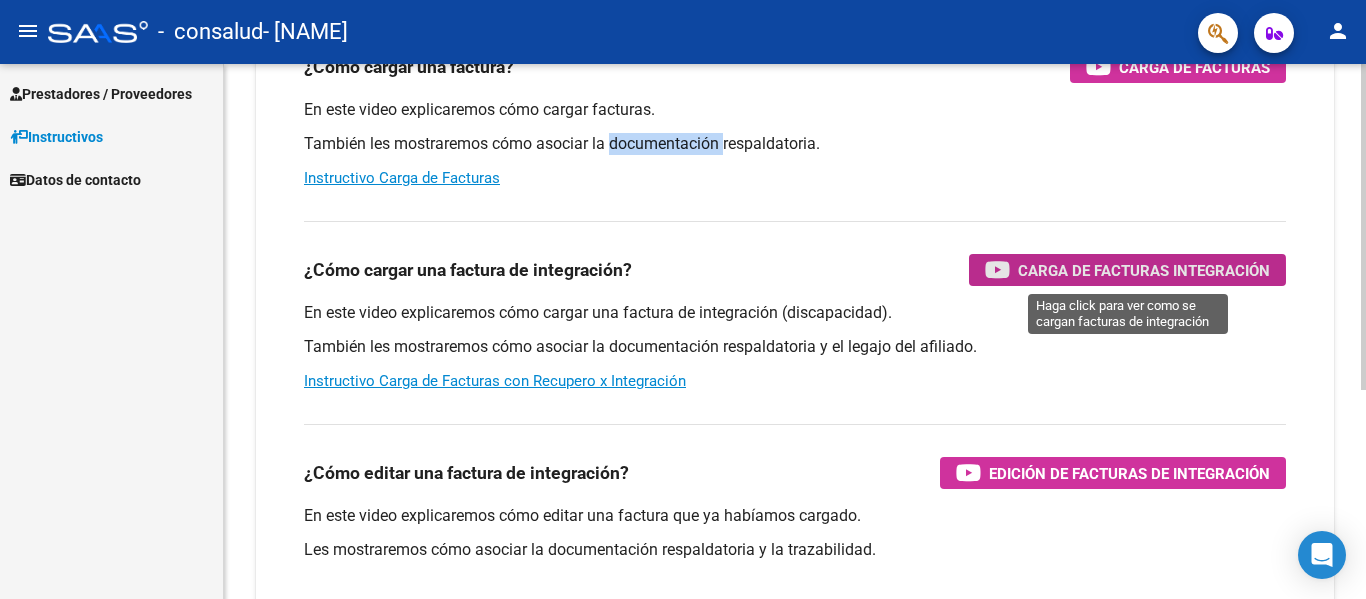 click at bounding box center [997, 269] 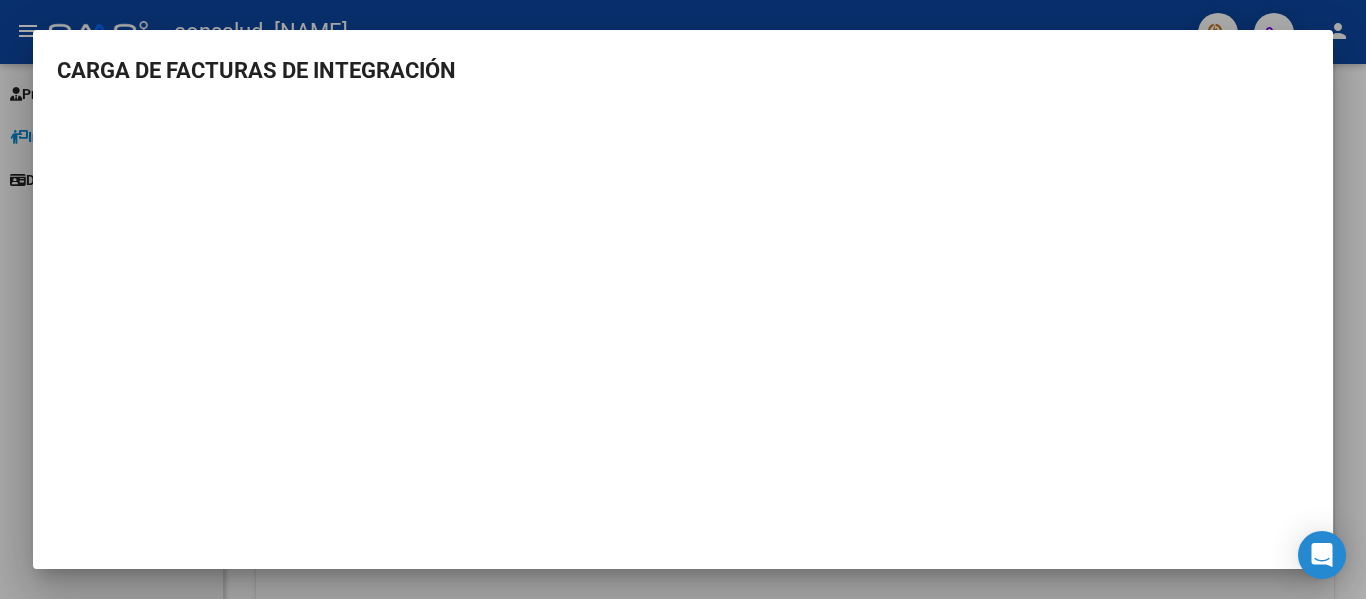 click at bounding box center (683, 299) 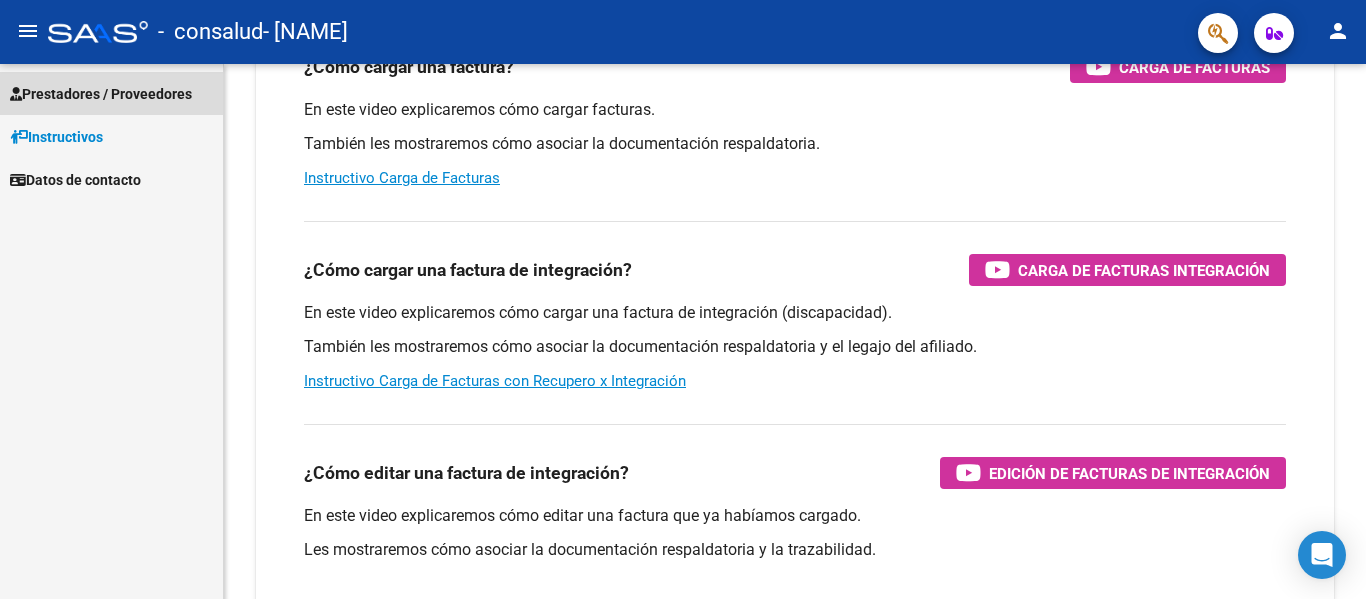 click on "Prestadores / Proveedores" at bounding box center [101, 94] 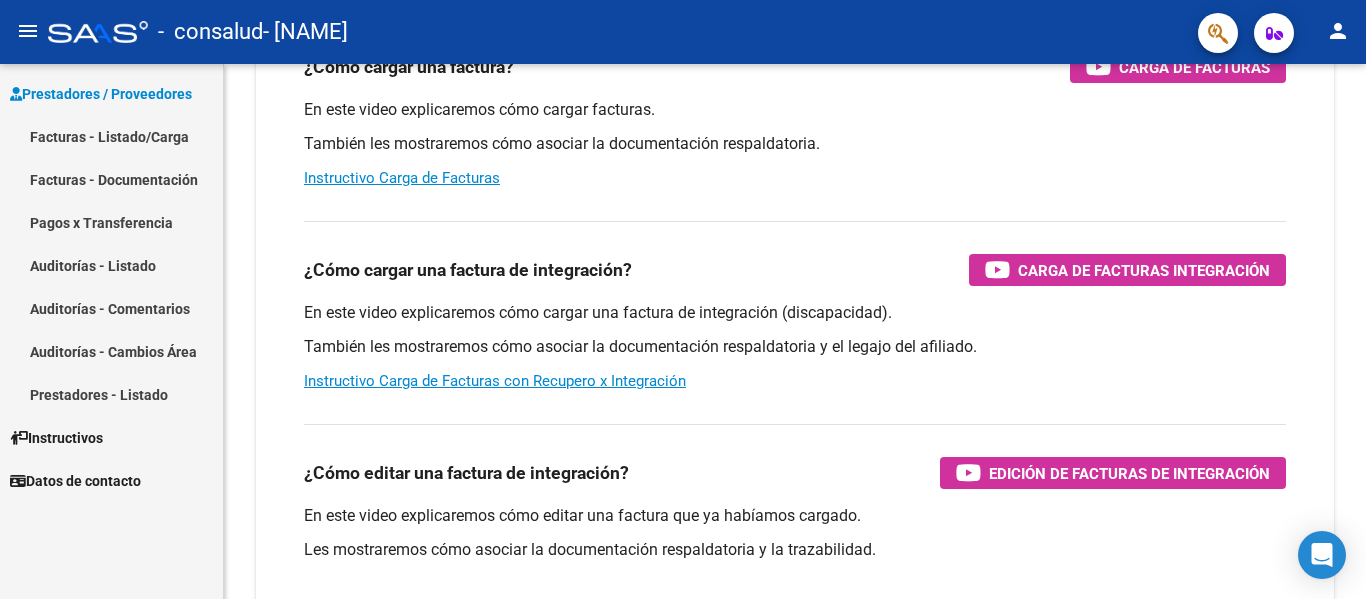 click on "Facturas - Listado/Carga" at bounding box center [111, 136] 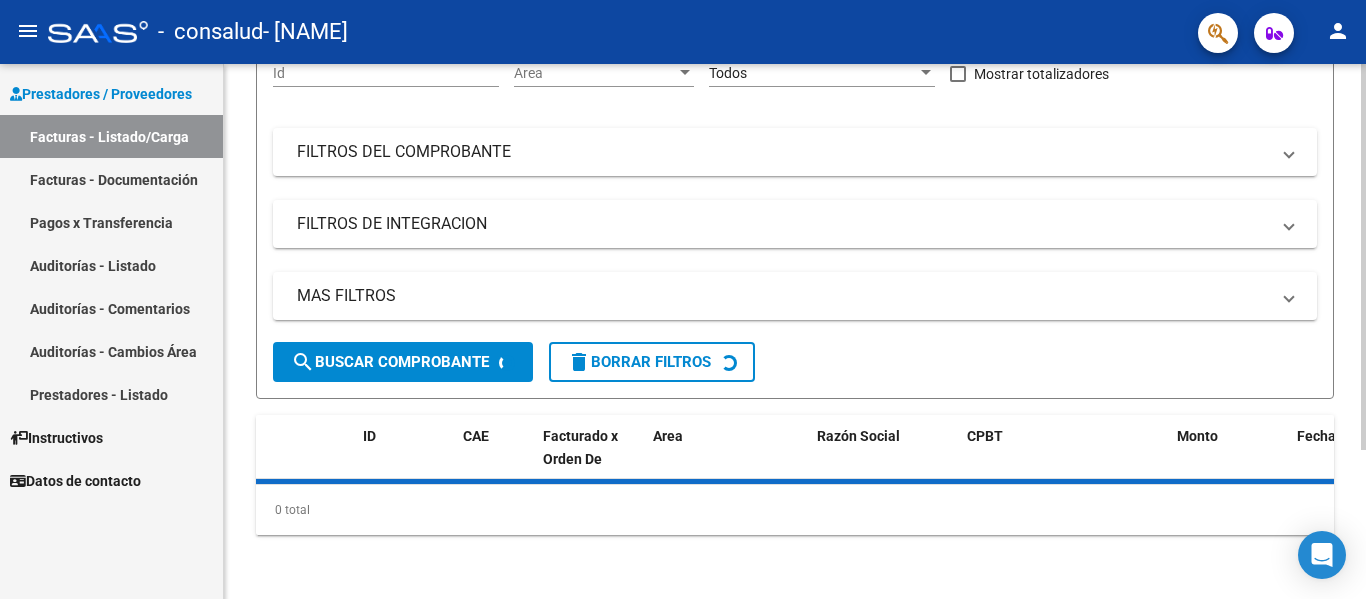 scroll, scrollTop: 240, scrollLeft: 0, axis: vertical 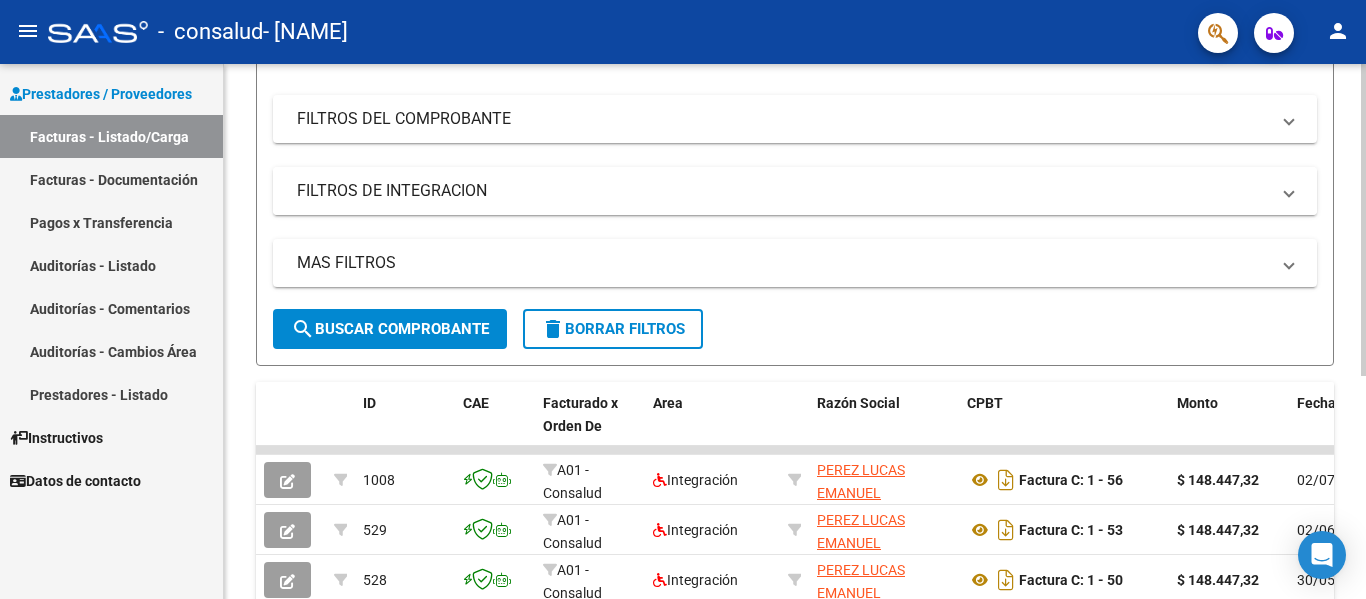 click on "FILTROS DE INTEGRACION" at bounding box center [783, 191] 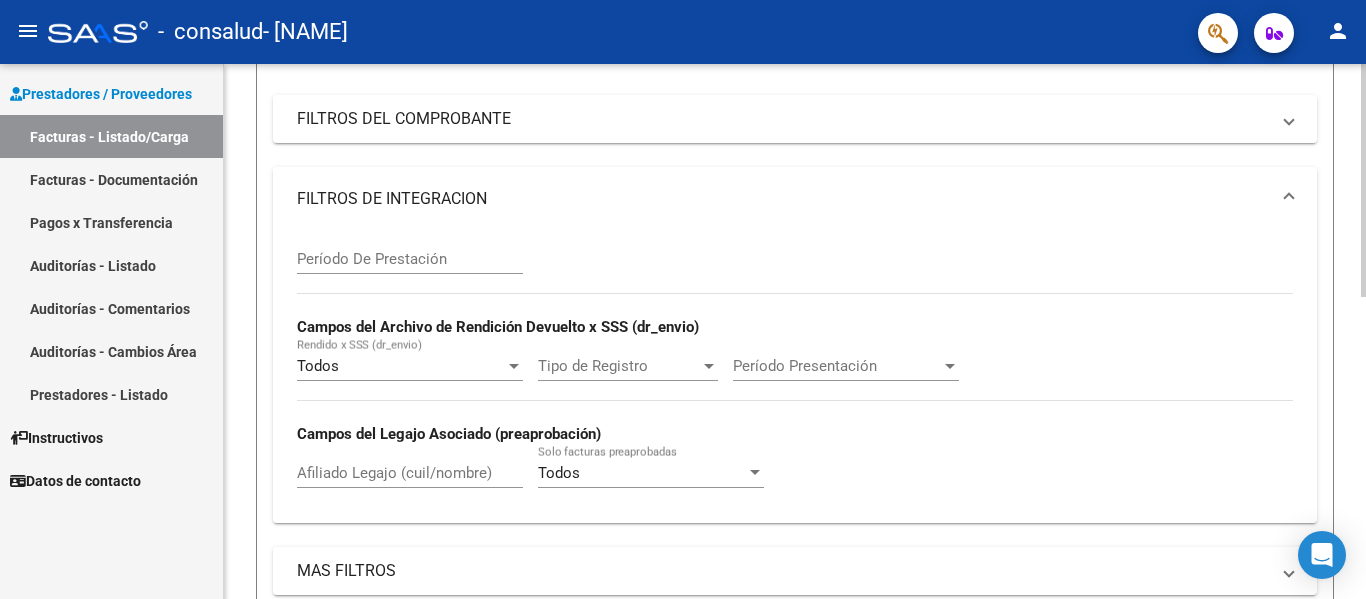 click on "FILTROS DE INTEGRACION" at bounding box center (783, 199) 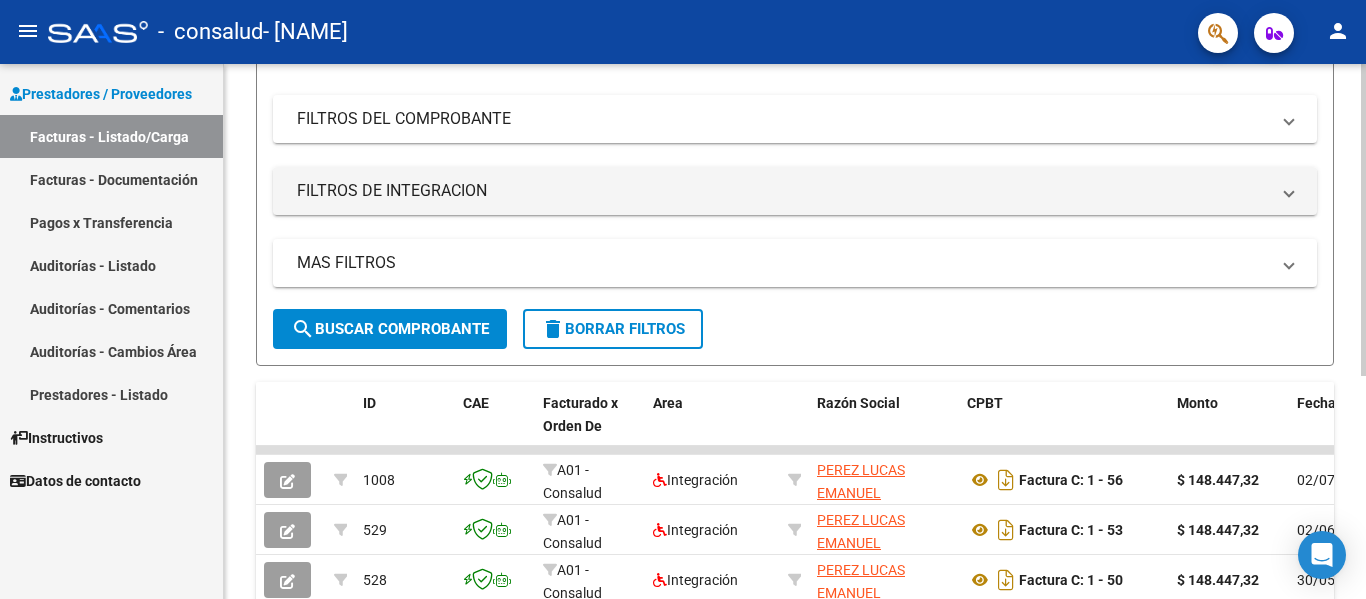 scroll, scrollTop: 200, scrollLeft: 0, axis: vertical 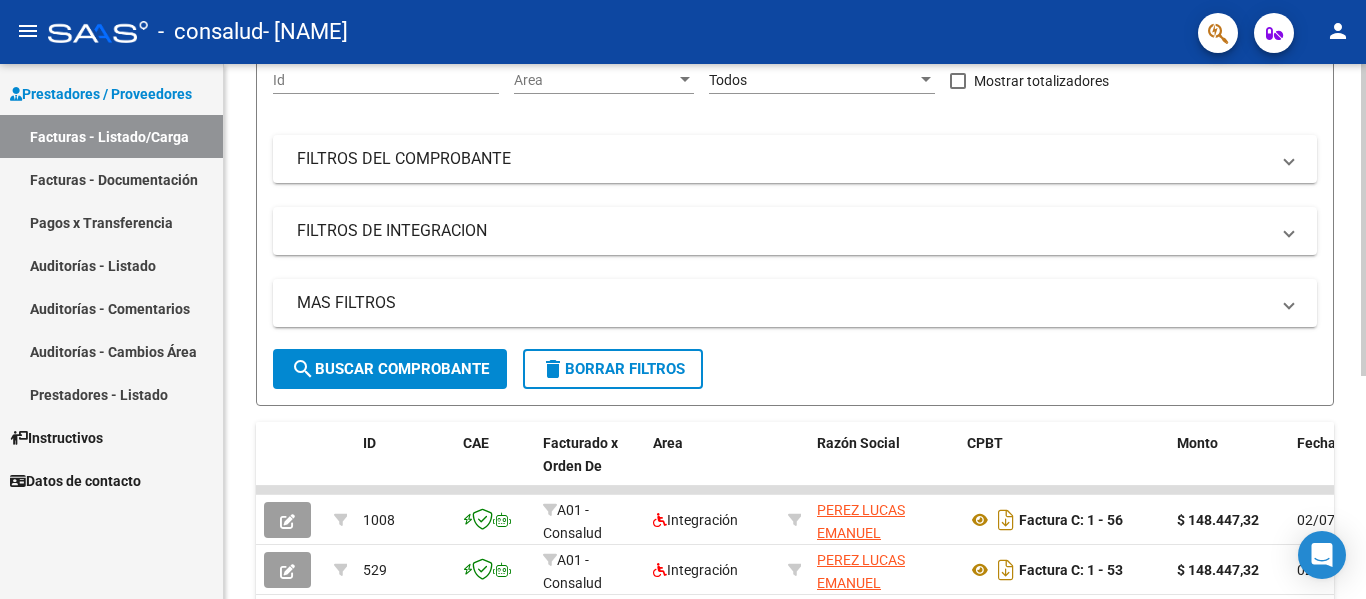 click on "Video tutorial   PRESTADORES -> Listado de CPBTs Emitidos por Prestadores / Proveedores (alt+q)   Cargar Comprobante
cloud_download  CSV  cloud_download  EXCEL  cloud_download  Estandar   Descarga Masiva
Filtros Id Area Area Todos Confirmado   Mostrar totalizadores   FILTROS DEL COMPROBANTE  Comprobante Tipo Comprobante Tipo Start date – End date Fec. Comprobante Desde / Hasta Días Emisión Desde(cant. días) Días Emisión Hasta(cant. días) CUIT / Razón Social Pto. Venta Nro. Comprobante Código SSS CAE Válido CAE Válido Todos Cargado Módulo Hosp. Todos Tiene facturacion Apócrifa Hospital Refes  FILTROS DE INTEGRACION  Período De Prestación Campos del Archivo de Rendición Devuelto x SSS (dr_envio) Todos Rendido x SSS (dr_envio) Tipo de Registro Tipo de Registro Período Presentación Período Presentación Campos del Legajo Asociado (preaprobación) Afiliado Legajo (cuil/nombre) Todos Solo facturas preaprobadas  MAS FILTROS  Todos Con Doc. Respaldatoria Todos Con Trazabilidad Todos – –" 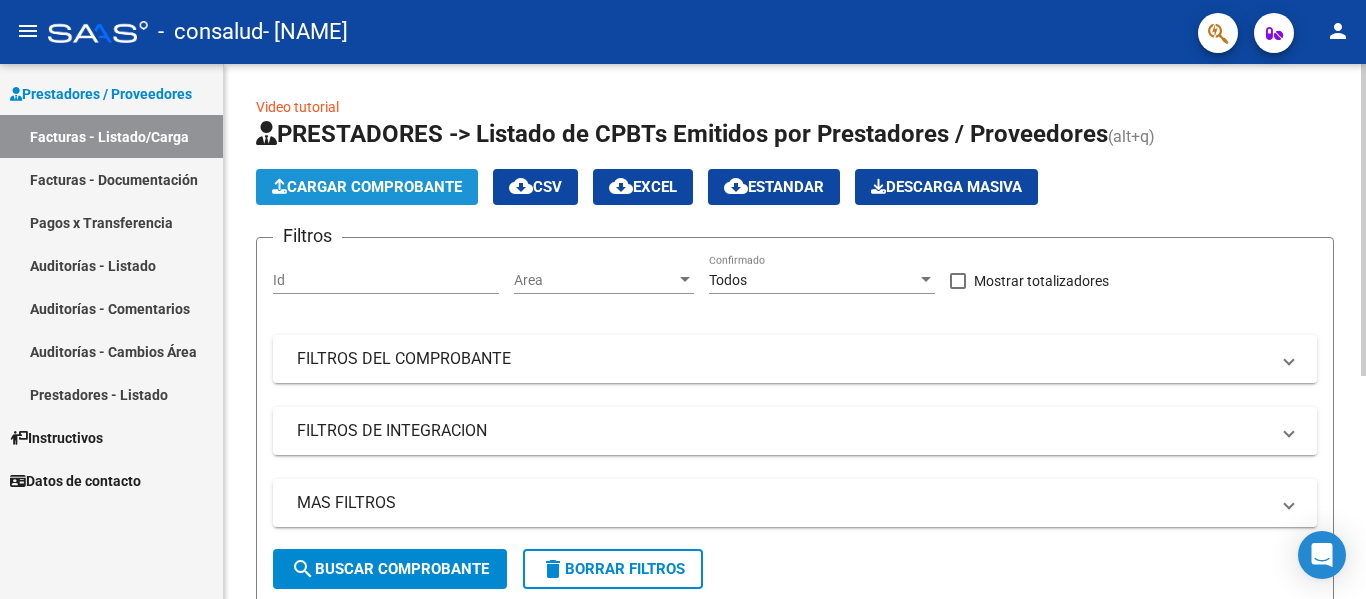 click on "Cargar Comprobante" 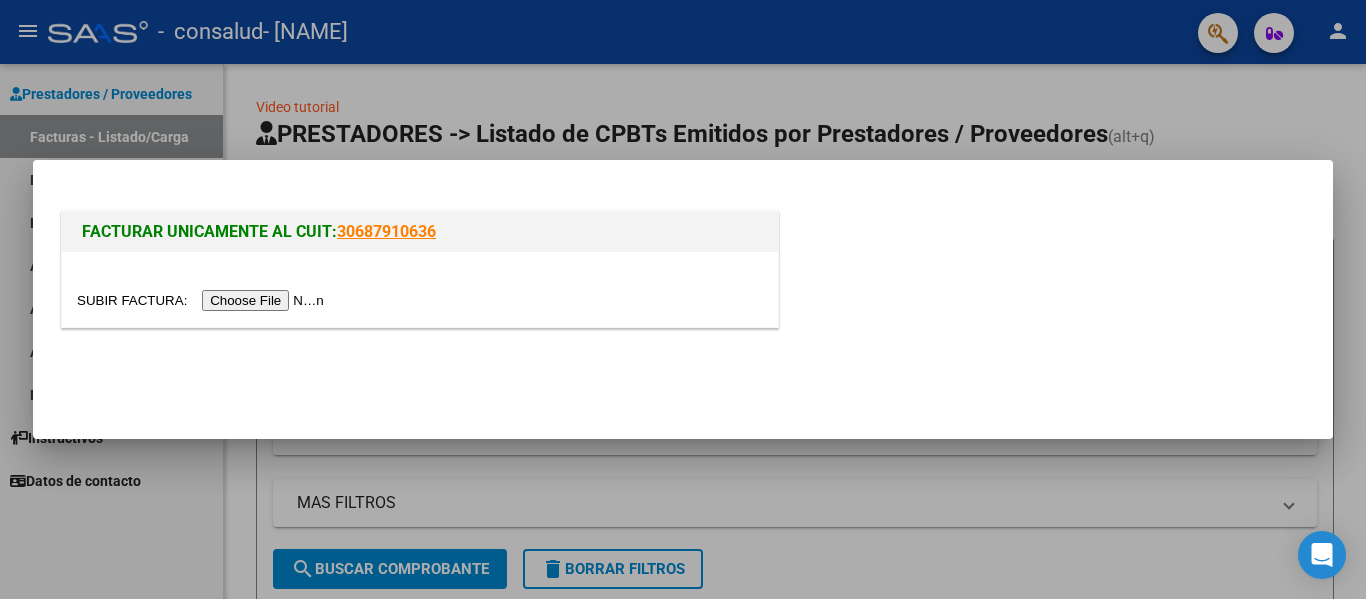 click at bounding box center (203, 300) 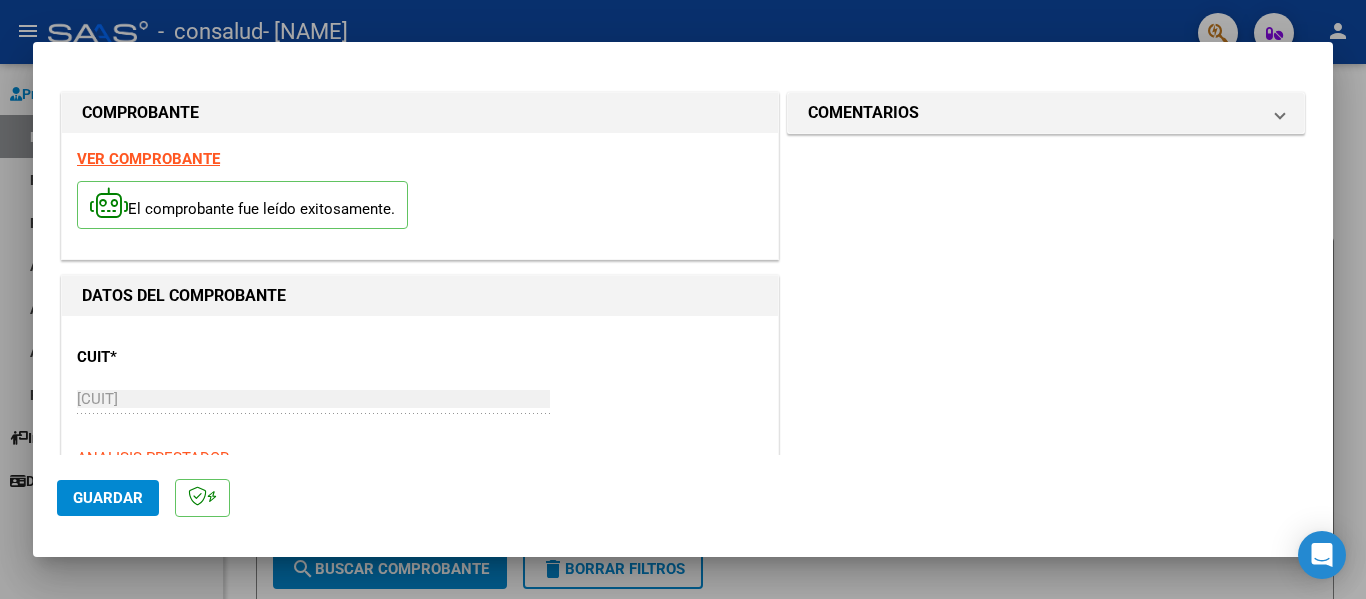 click on "CUIT * [CUIT] Ingresar CUIT ANALISIS PRESTADOR Area destinado * Integración Seleccionar Area Luego de guardar debe preaprobar la factura asociandola a un legajo de integración y subir la documentación respaldatoria (planilla de asistencia o ddjj para período de aislamiento) Período de Prestación (Ej: 202305 para Mayo 2023 Ingrese el Período de Prestación como indica el ejemplo Comprobante Tipo * Factura C Seleccionar Tipo Punto de Venta * 1 Ingresar el Nro. Número * 57 Ingresar el Nro. Monto * $ 148.447,32 Ingresar el monto Fecha del Cpbt. * 2025-08-04 Ingresar la fecha CAE / CAEA (no ingrese CAI) 75318993248454 Ingresar el CAE o CAEA (no ingrese CAI) Fecha de Vencimiento Ingresar la fecha Ref. Externa Ingresar la ref. N° Liquidación Ingresar el N° Liquidación" at bounding box center [420, 1049] 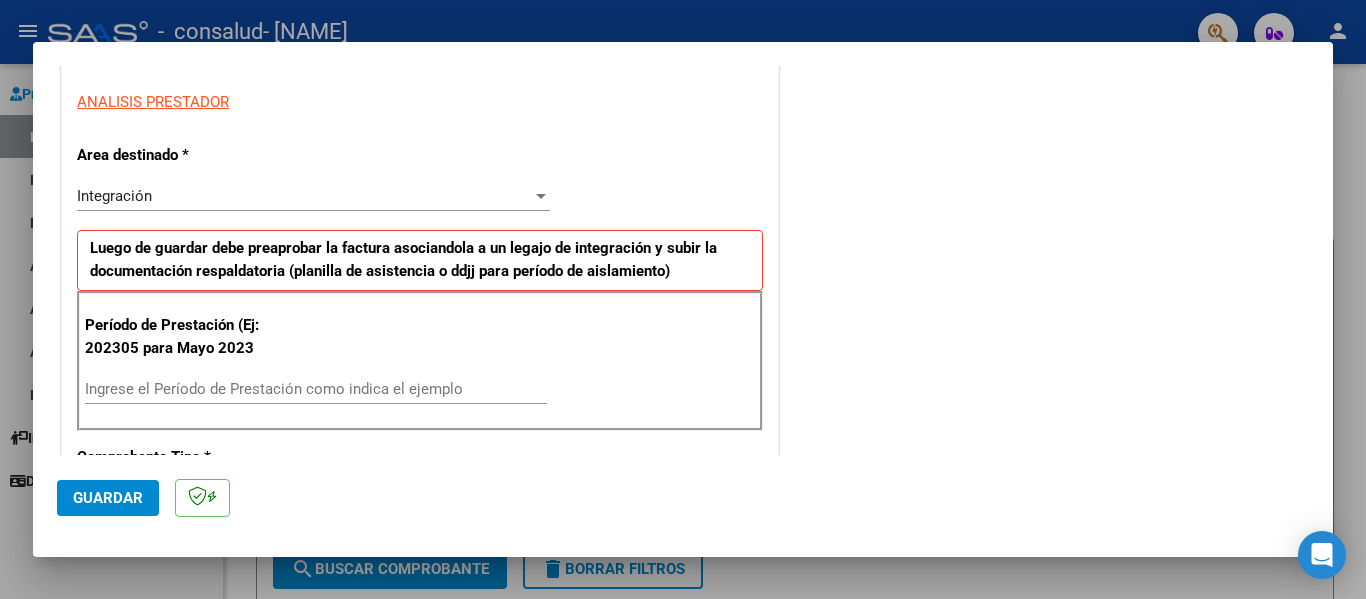 scroll, scrollTop: 361, scrollLeft: 0, axis: vertical 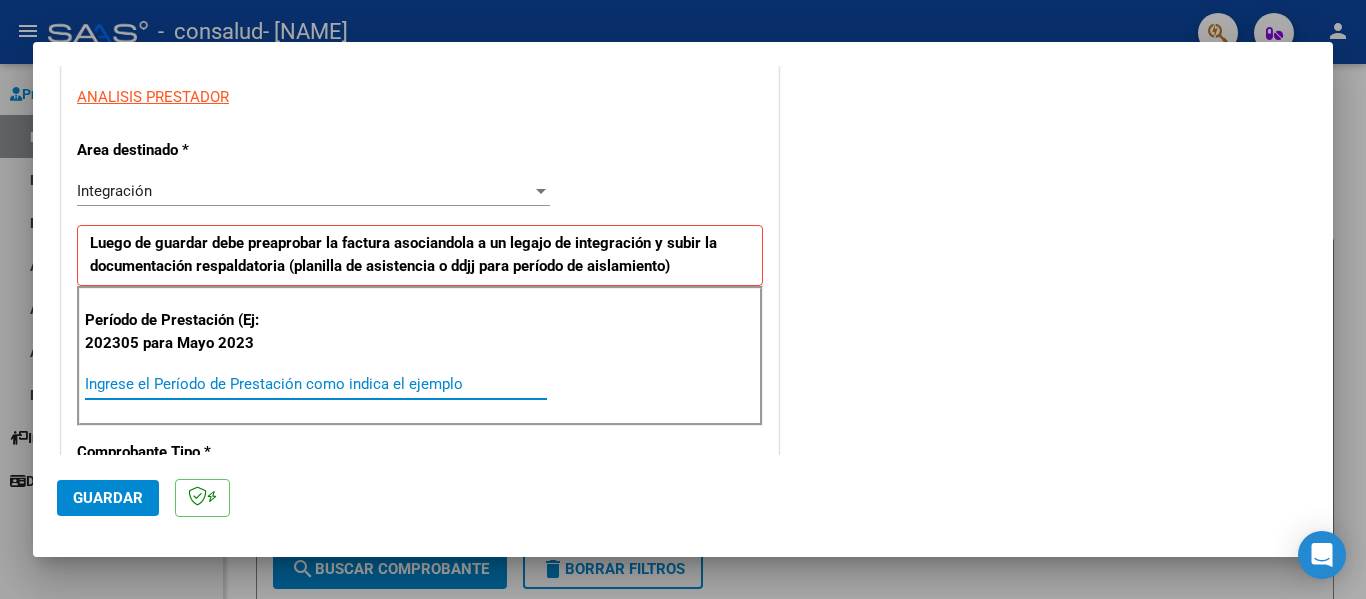 click on "Ingrese el Período de Prestación como indica el ejemplo" at bounding box center [316, 384] 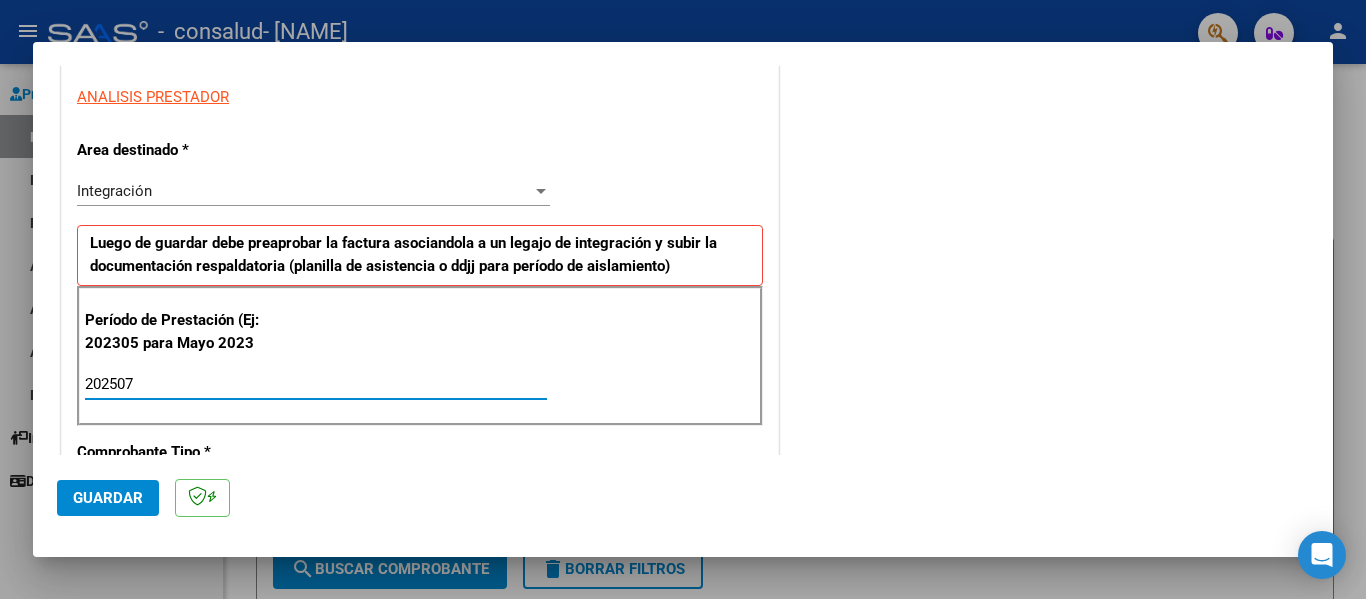 type on "202507" 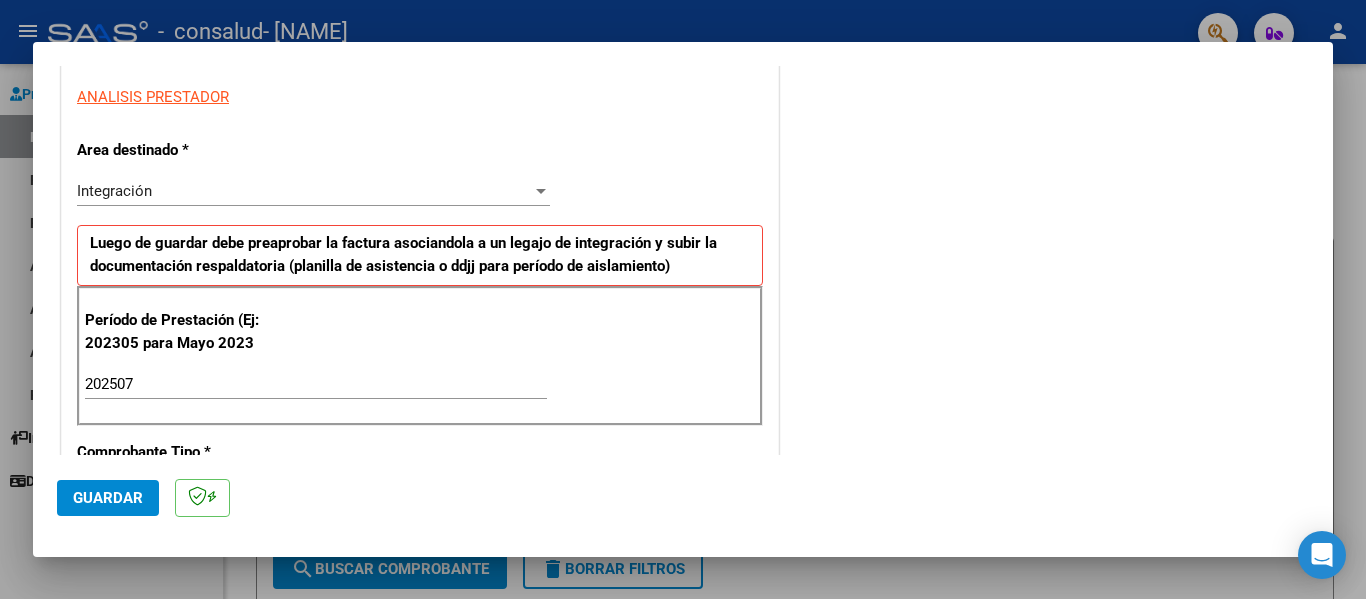 click on "CUIT * [CUIT] Ingresar CUIT ANALISIS PRESTADOR Area destinado * Integración Seleccionar Area Luego de guardar debe preaprobar la factura asociandola a un legajo de integración y subir la documentación respaldatoria (planilla de asistencia o ddjj para período de aislamiento) Período de Prestación (Ej: 202305 para Mayo 2023 202507 Ingrese el Período de Prestación como indica el ejemplo Comprobante Tipo * Factura C Seleccionar Tipo Punto de Venta * 1 Ingresar el Nro. Número * 57 Ingresar el Nro. Monto * $ 148.447,32 Ingresar el monto Fecha del Cpbt. * 2025-08-04 Ingresar la fecha CAE / CAEA (no ingrese CAI) 75318993248454 Ingresar el CAE o CAEA (no ingrese CAI) Fecha de Vencimiento Ingresar la fecha Ref. Externa Ingresar la ref. N° Liquidación Ingresar el N° Liquidación" at bounding box center [420, 688] 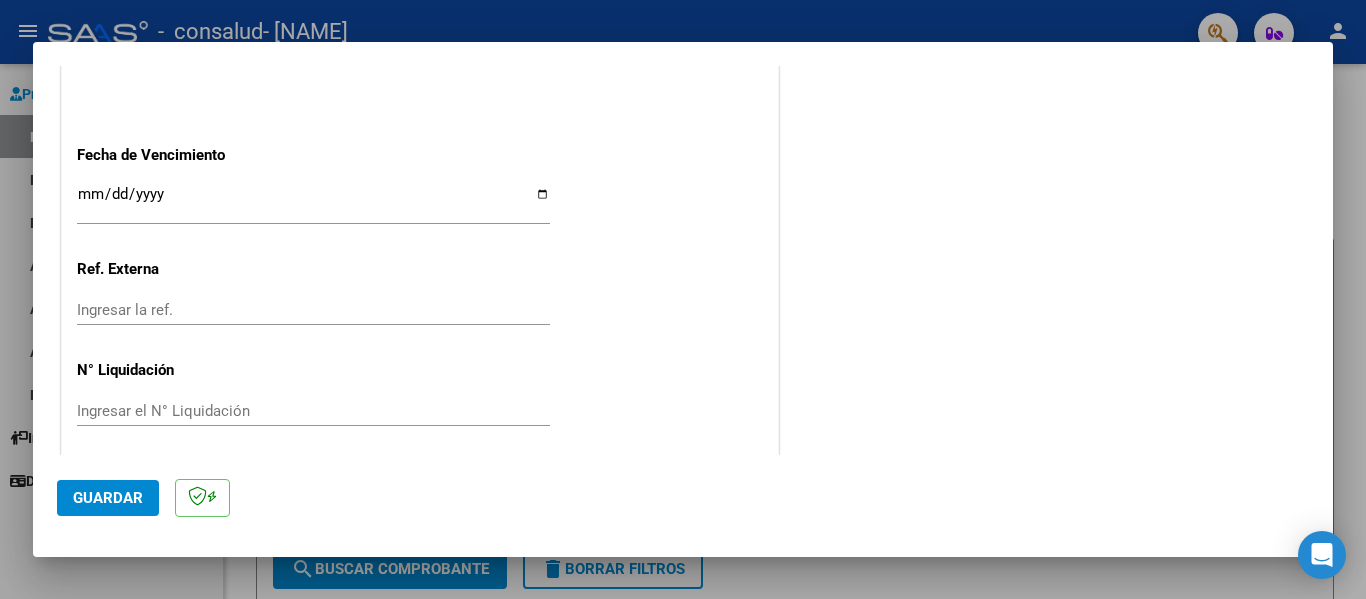 scroll, scrollTop: 1333, scrollLeft: 0, axis: vertical 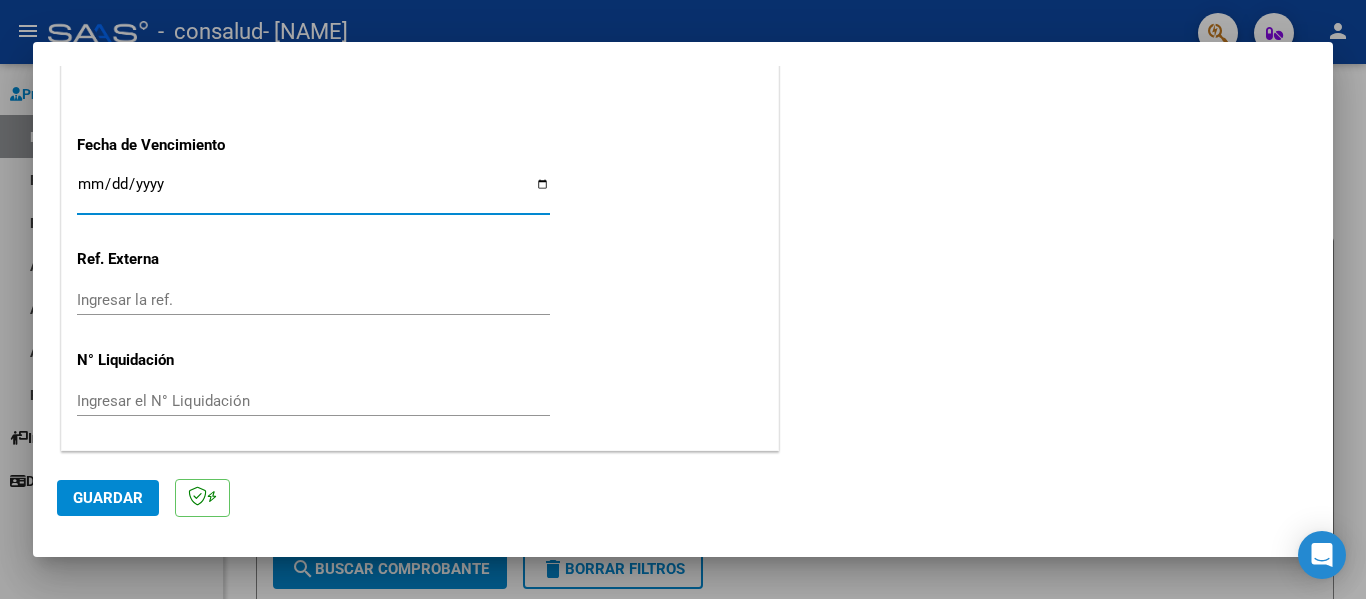 click on "Ingresar la fecha" at bounding box center (313, 192) 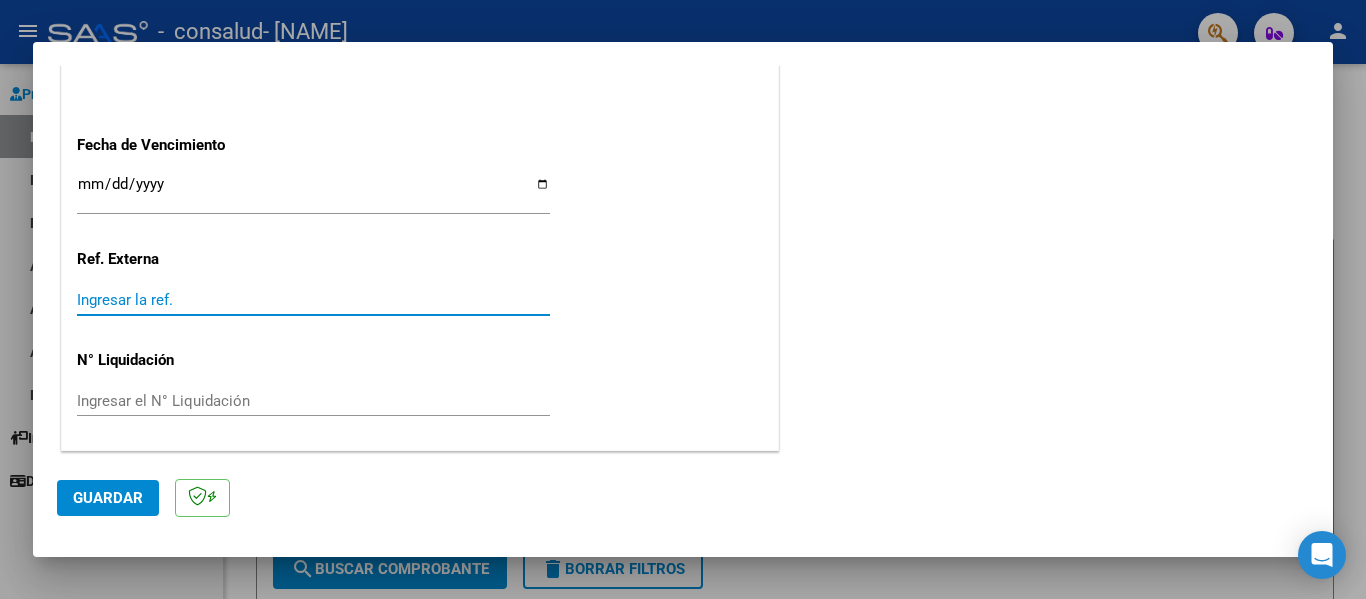 click on "Ingresar la ref." at bounding box center (313, 300) 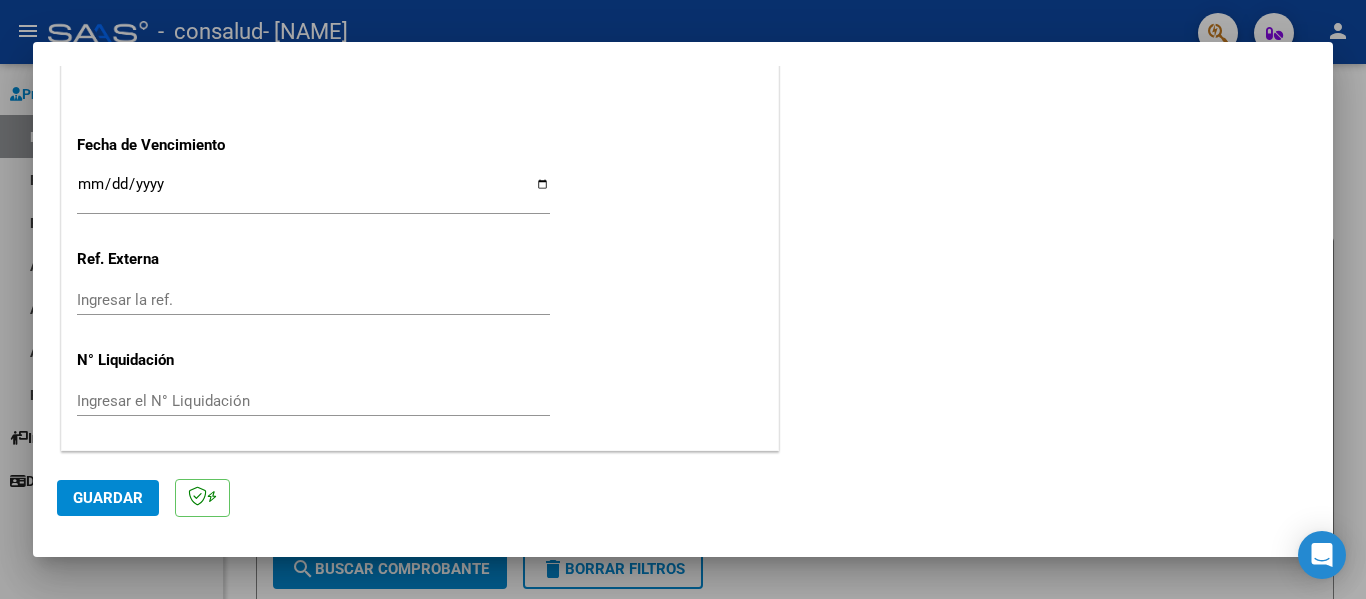 click on "CUIT * [CUIT] Ingresar CUIT ANALISIS PRESTADOR Area destinado * Integración Seleccionar Area Luego de guardar debe preaprobar la factura asociandola a un legajo de integración y subir la documentación respaldatoria (planilla de asistencia o ddjj para período de aislamiento) Período de Prestación (Ej: 202305 para Mayo 2023 202507 Ingrese el Período de Prestación como indica el ejemplo Comprobante Tipo * Factura C Seleccionar Tipo Punto de Venta * 1 Ingresar el Nro. Número * 57 Ingresar el Nro. Monto * $ 148.447,32 Ingresar el monto Fecha del Cpbt. * 2025-08-04 Ingresar la fecha CAE / CAEA (no ingrese CAI) 75318993248454 Ingresar el CAE o CAEA (no ingrese CAI) Fecha de Vencimiento Ingresar la fecha Ref. Externa Ingresar la ref. N° Liquidación Ingresar el N° Liquidación" at bounding box center (420, -284) 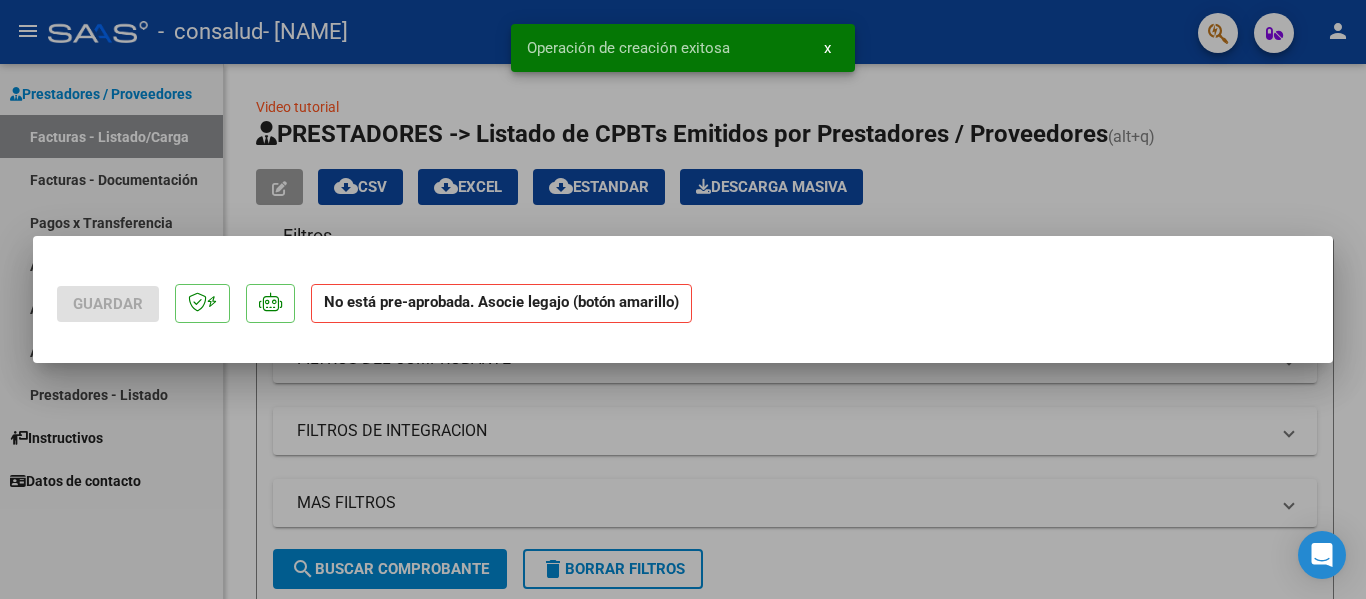scroll, scrollTop: 0, scrollLeft: 0, axis: both 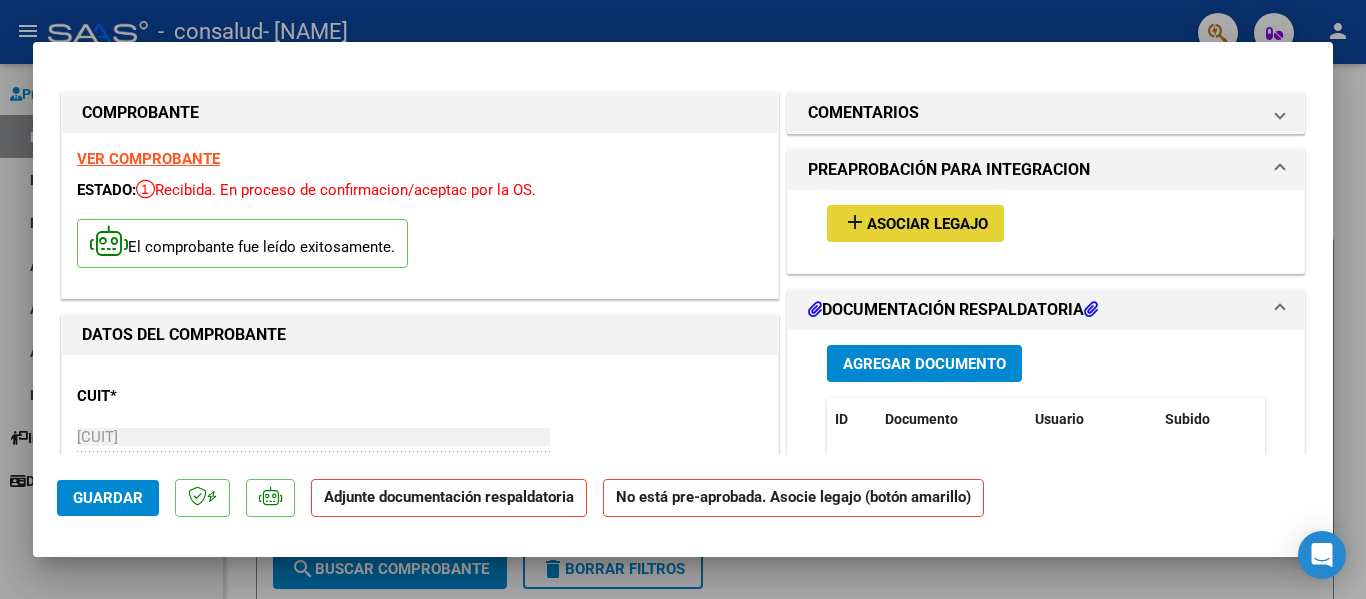 click on "add Asociar Legajo" at bounding box center (915, 223) 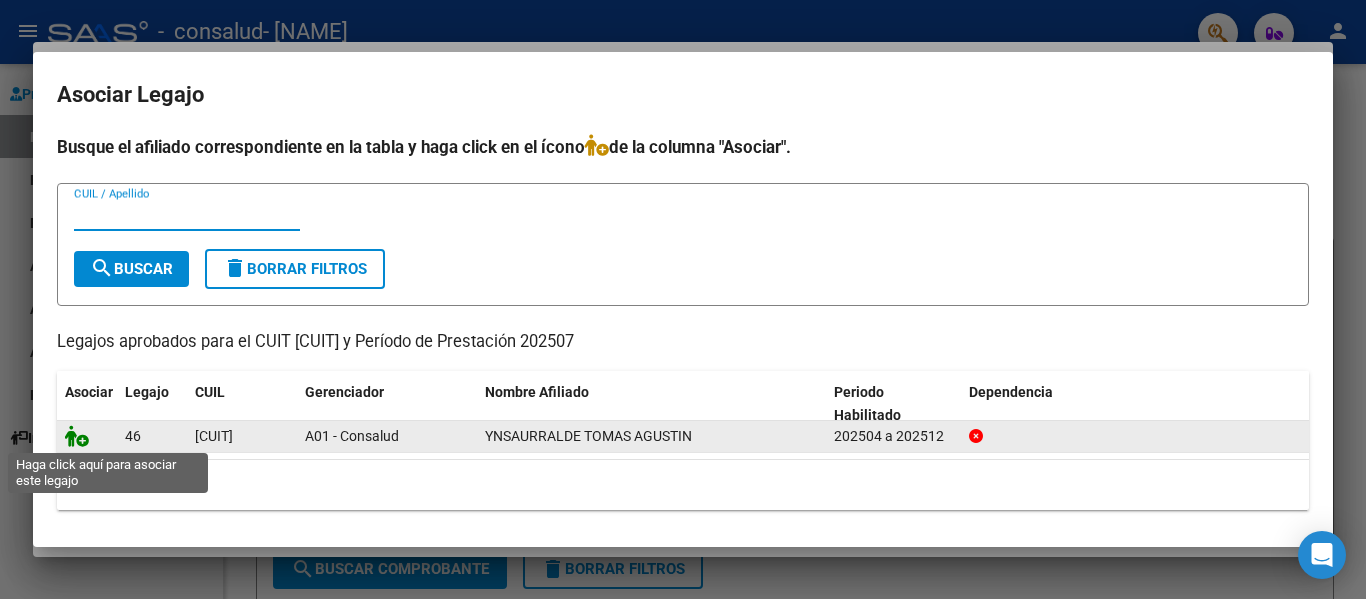 click 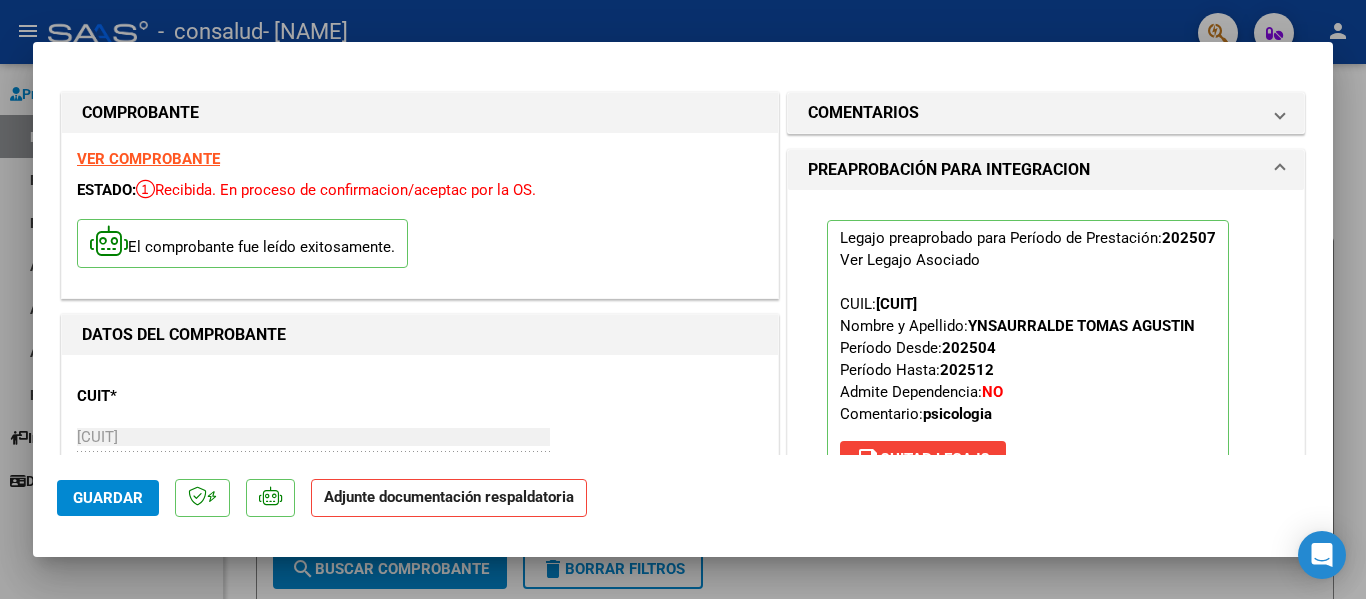 click on "Adjunte documentación respaldatoria" 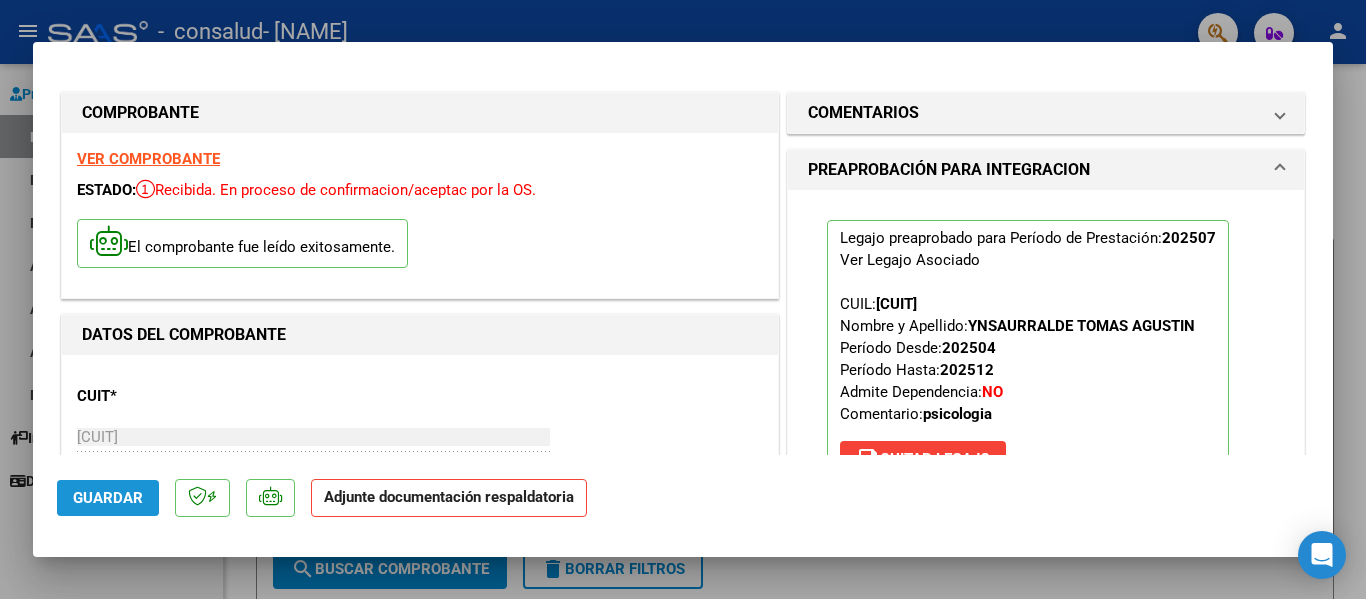 click on "Guardar" 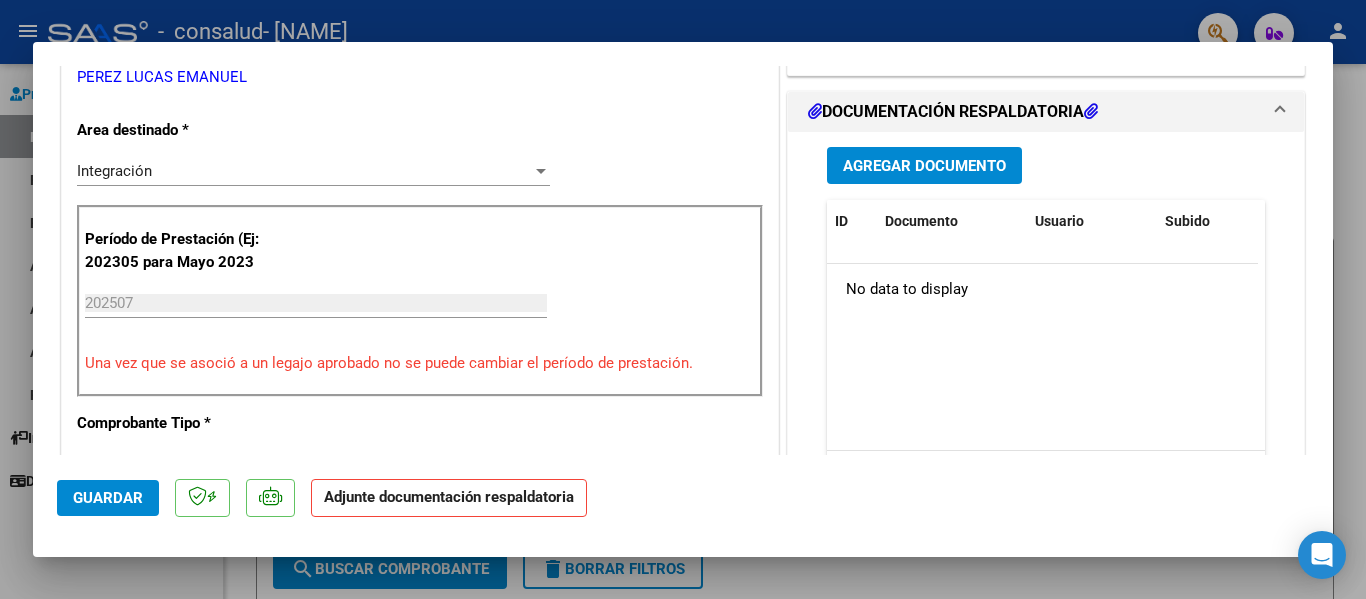 scroll, scrollTop: 477, scrollLeft: 0, axis: vertical 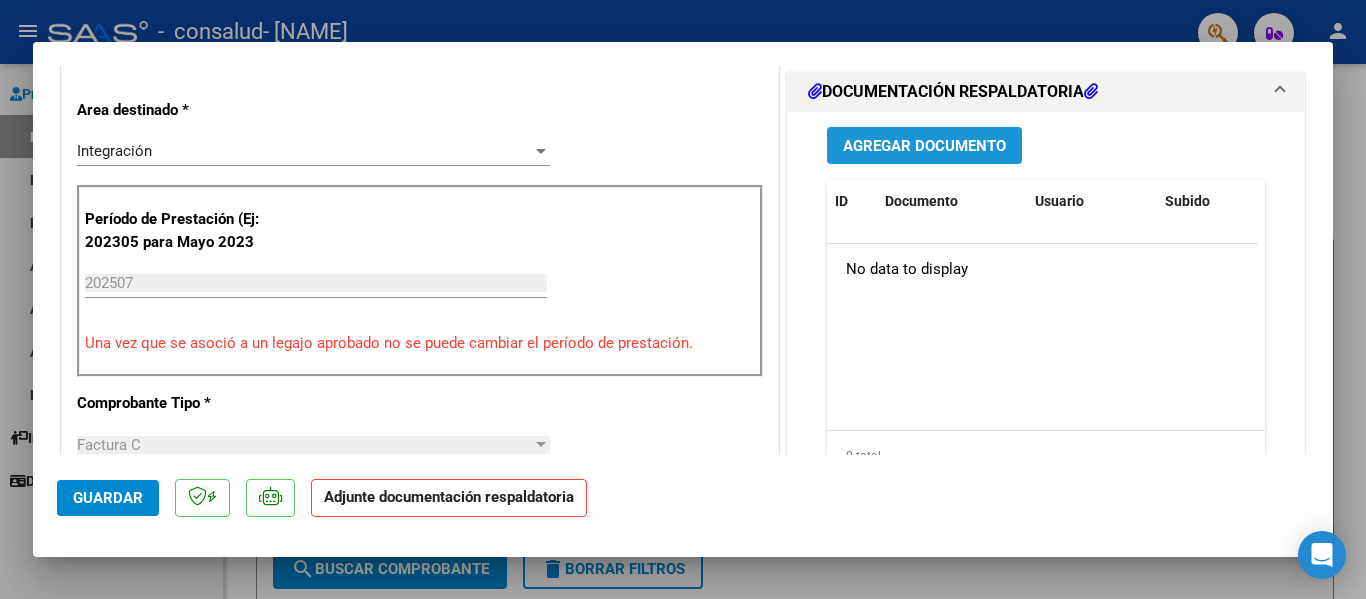 click on "Agregar Documento" at bounding box center [924, 145] 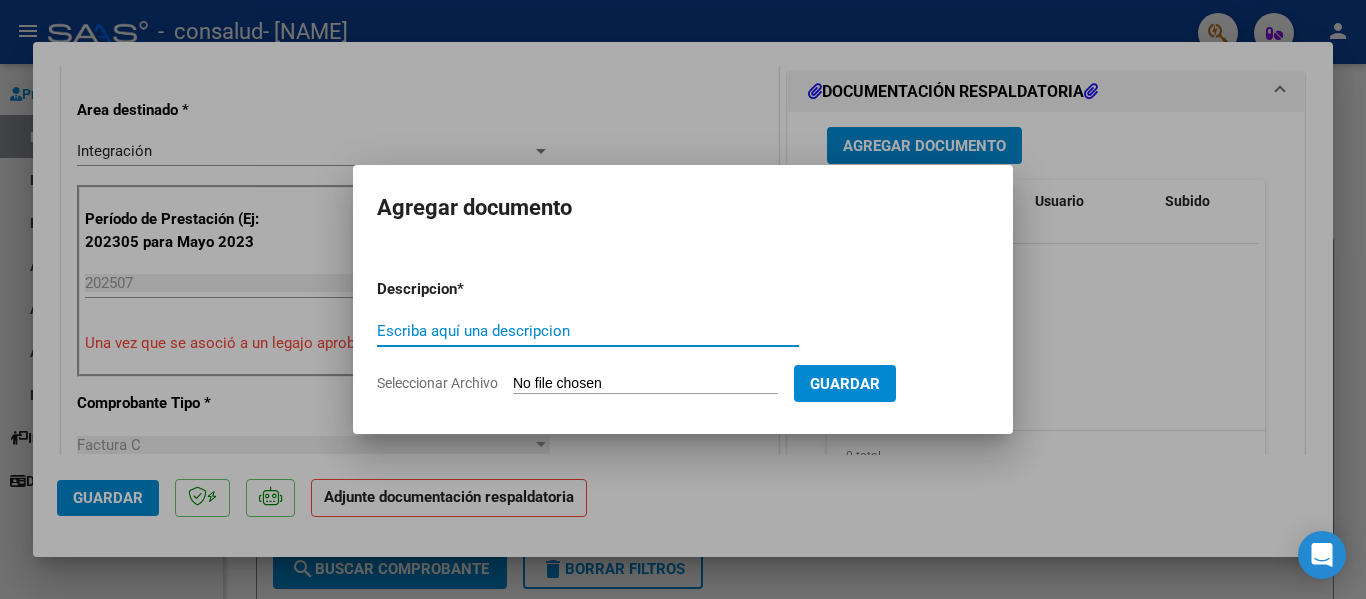 click on "Escriba aquí una descripcion" at bounding box center [588, 331] 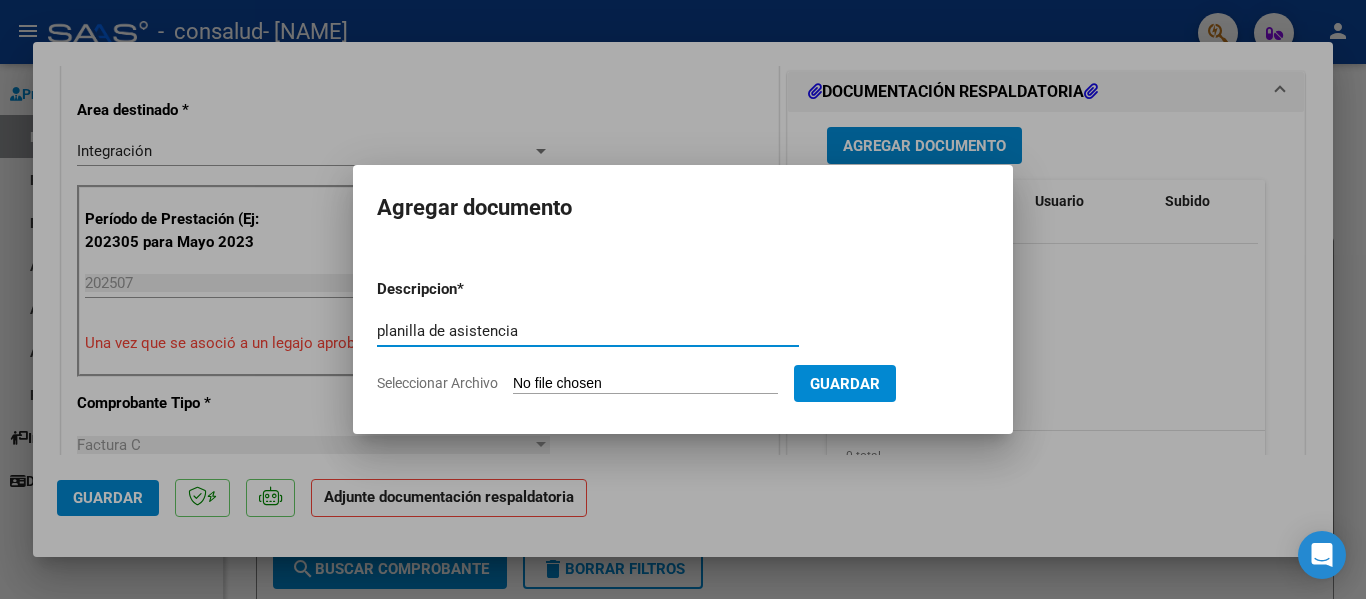 type on "planilla de asistencia" 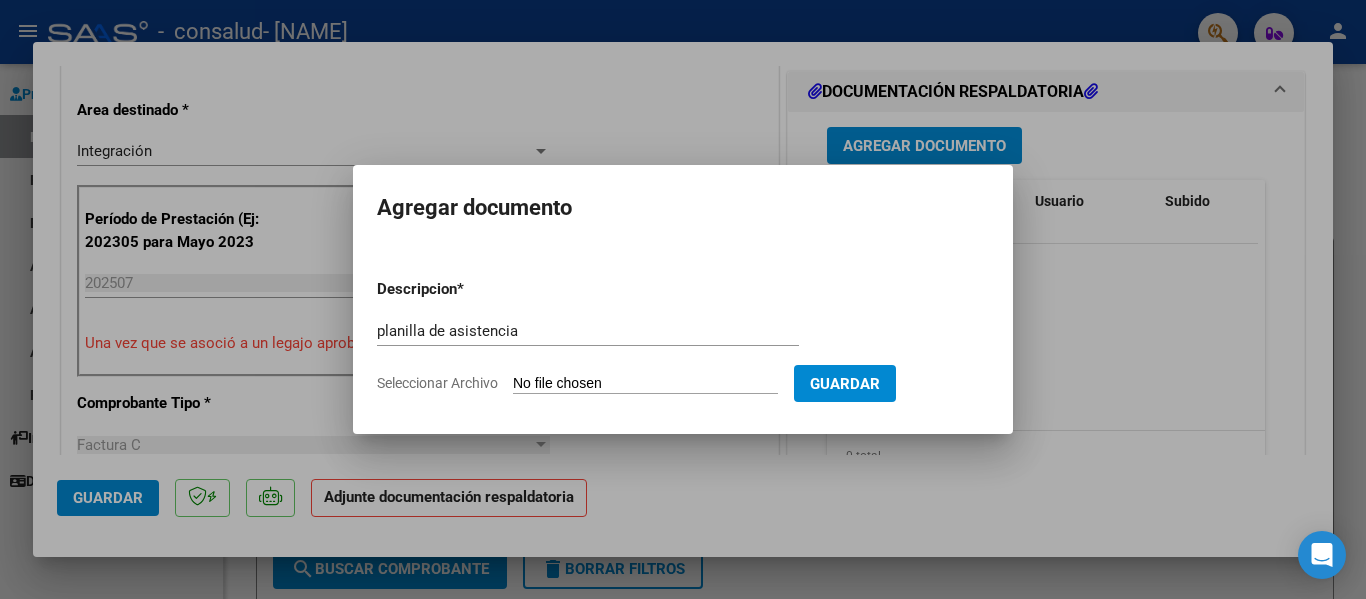 click on "Seleccionar Archivo" 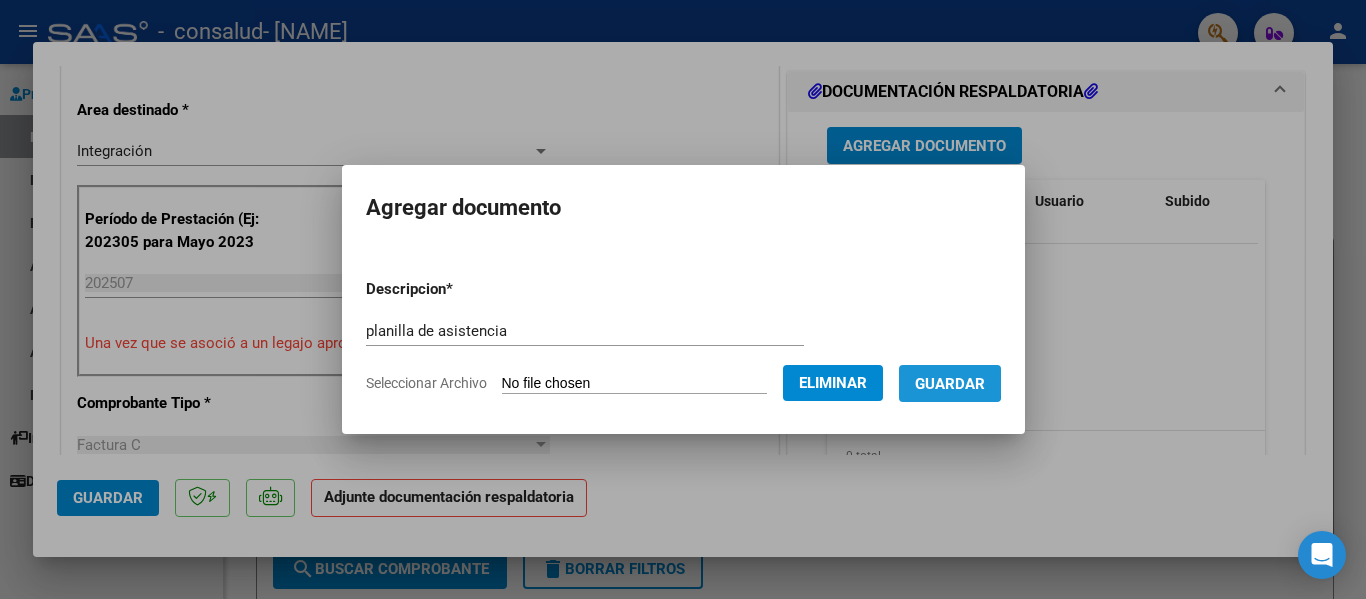 click on "Guardar" at bounding box center (950, 383) 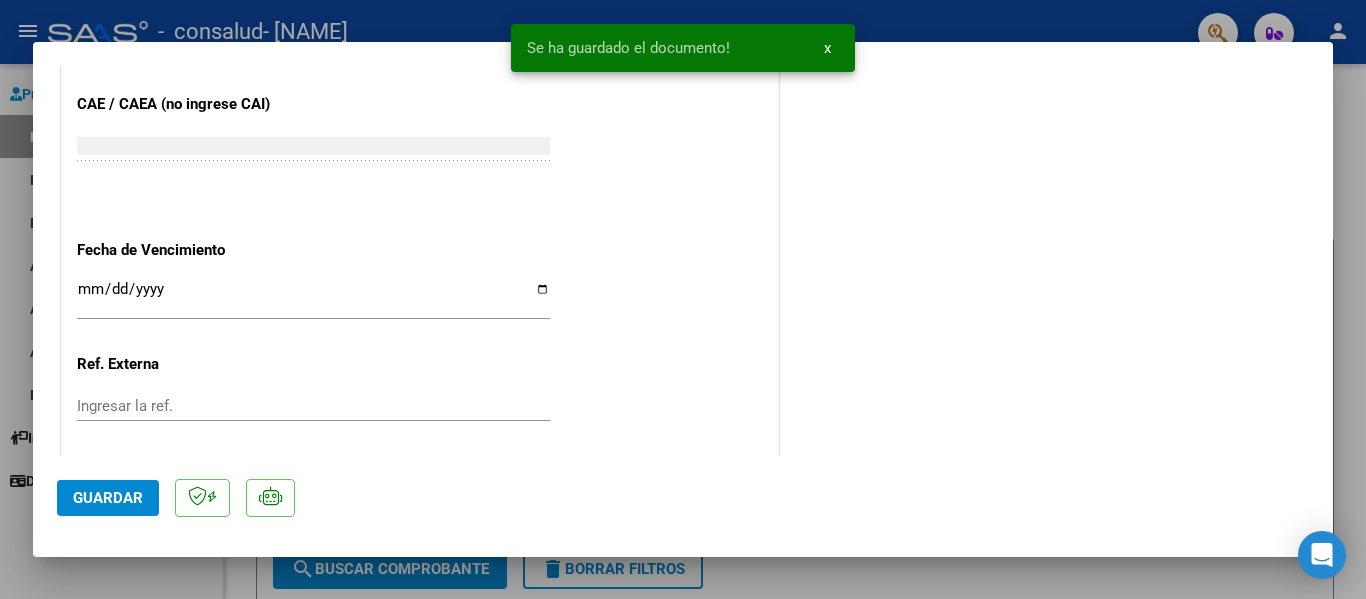 scroll, scrollTop: 1376, scrollLeft: 0, axis: vertical 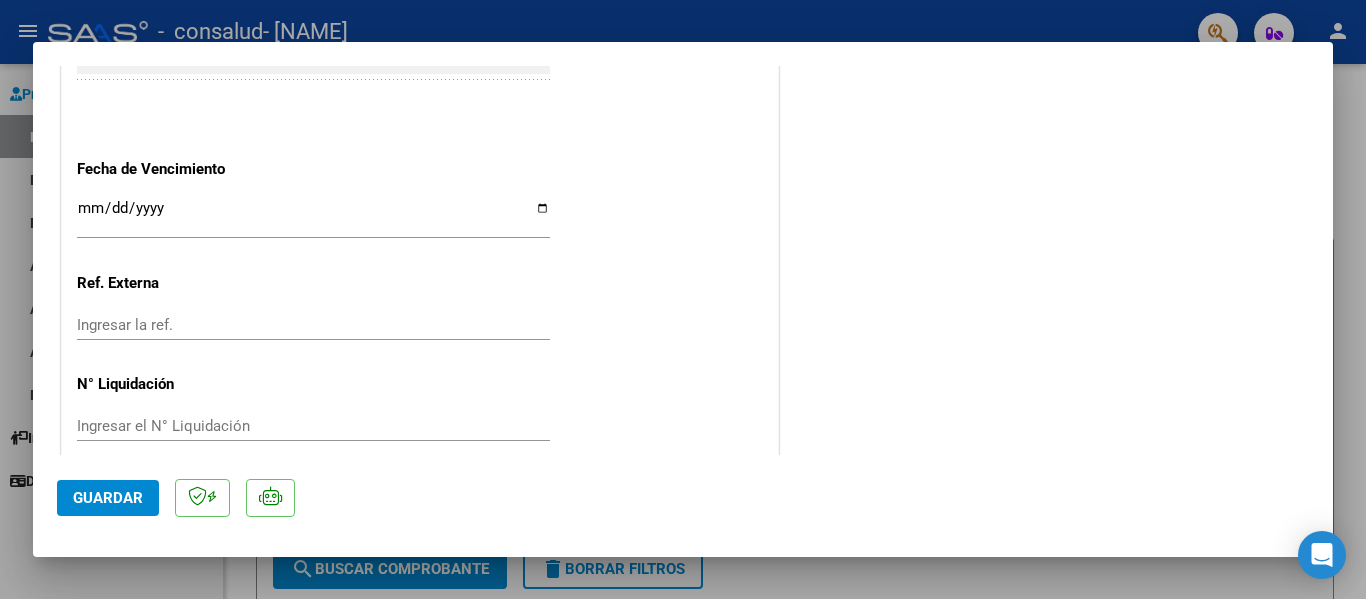 click on "Guardar" 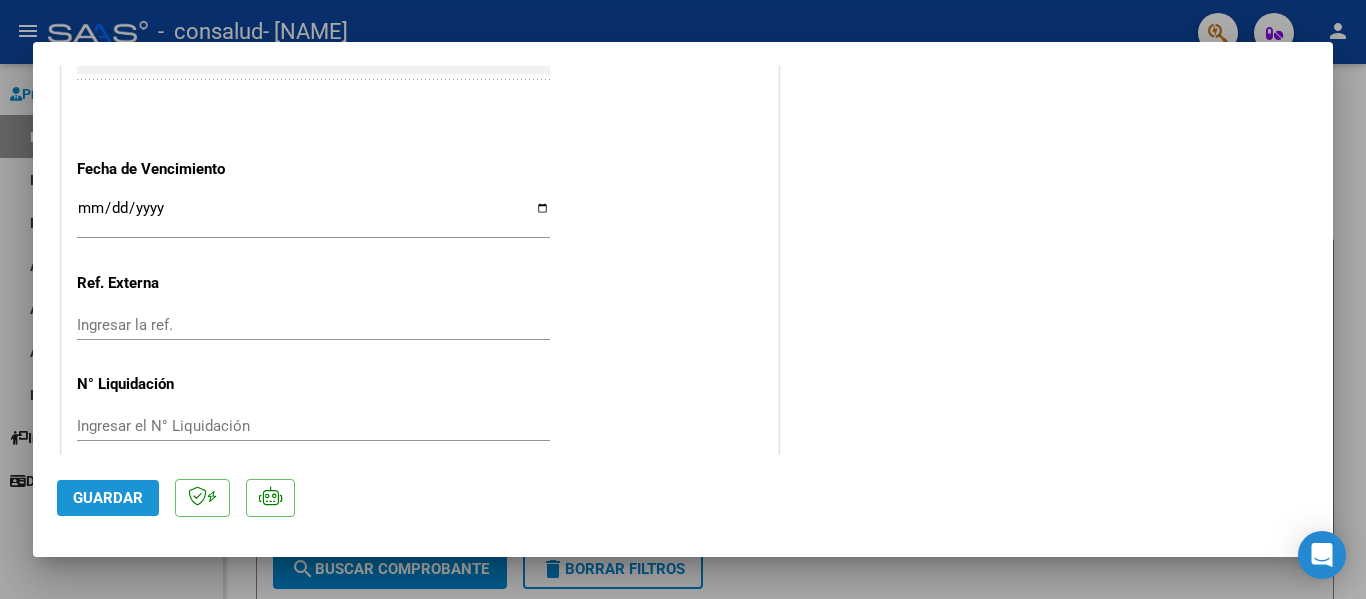 click on "Guardar" 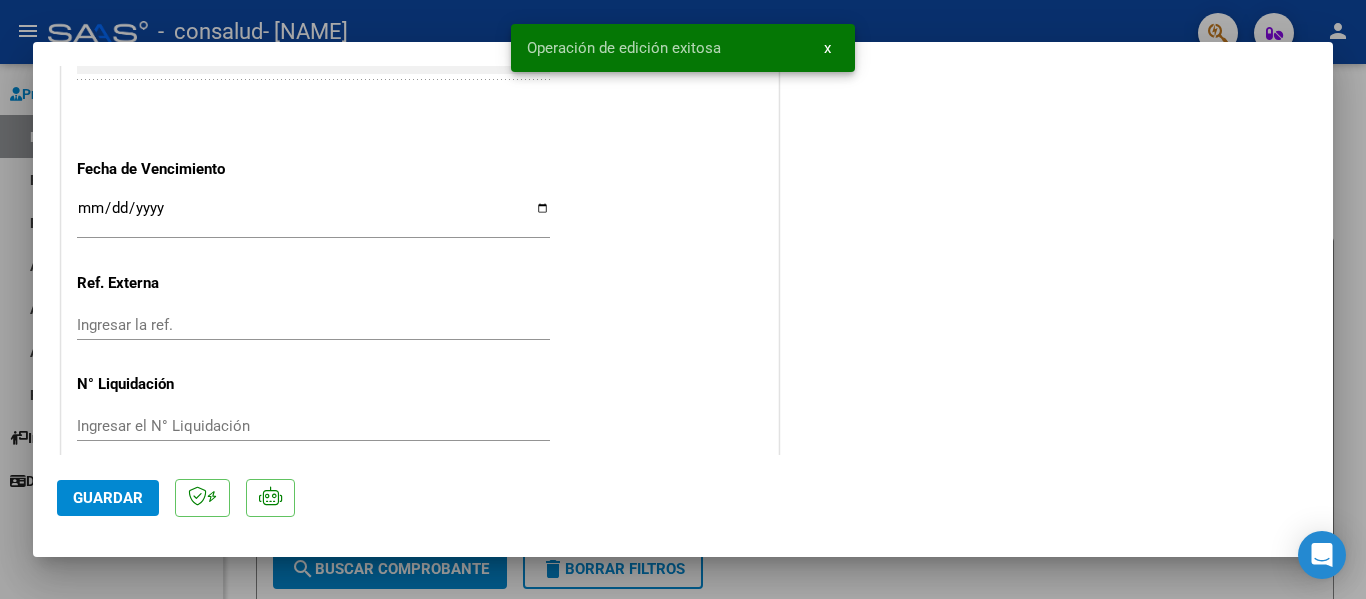 click at bounding box center [683, 299] 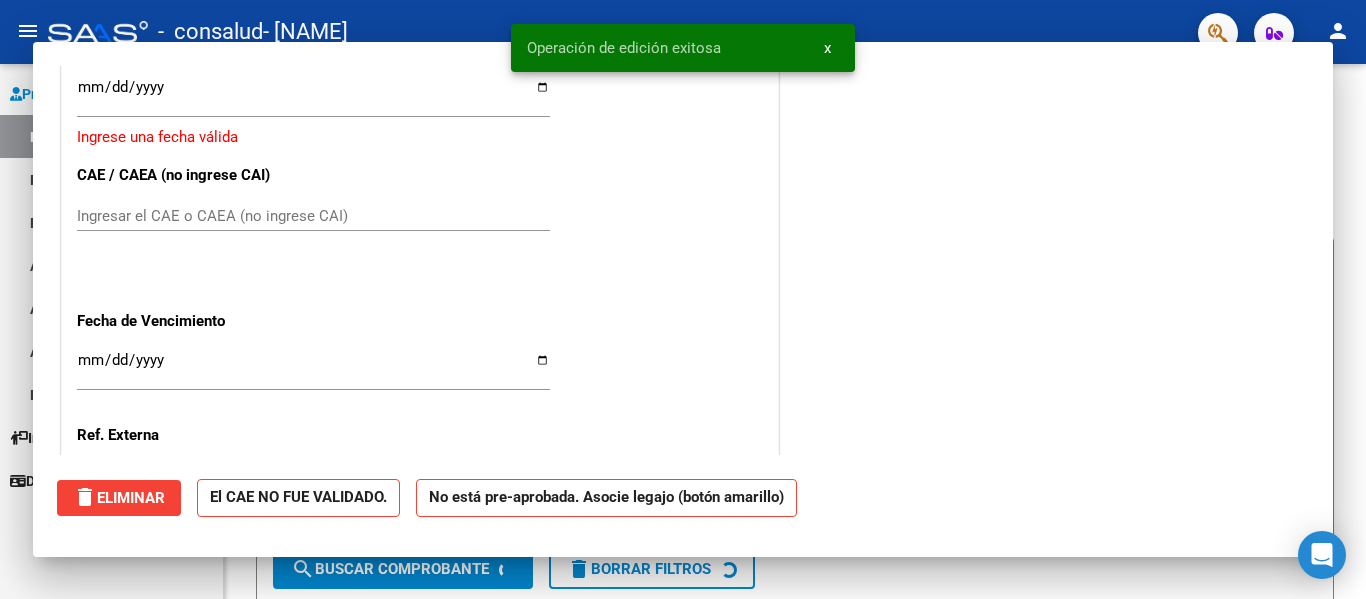 scroll, scrollTop: 1528, scrollLeft: 0, axis: vertical 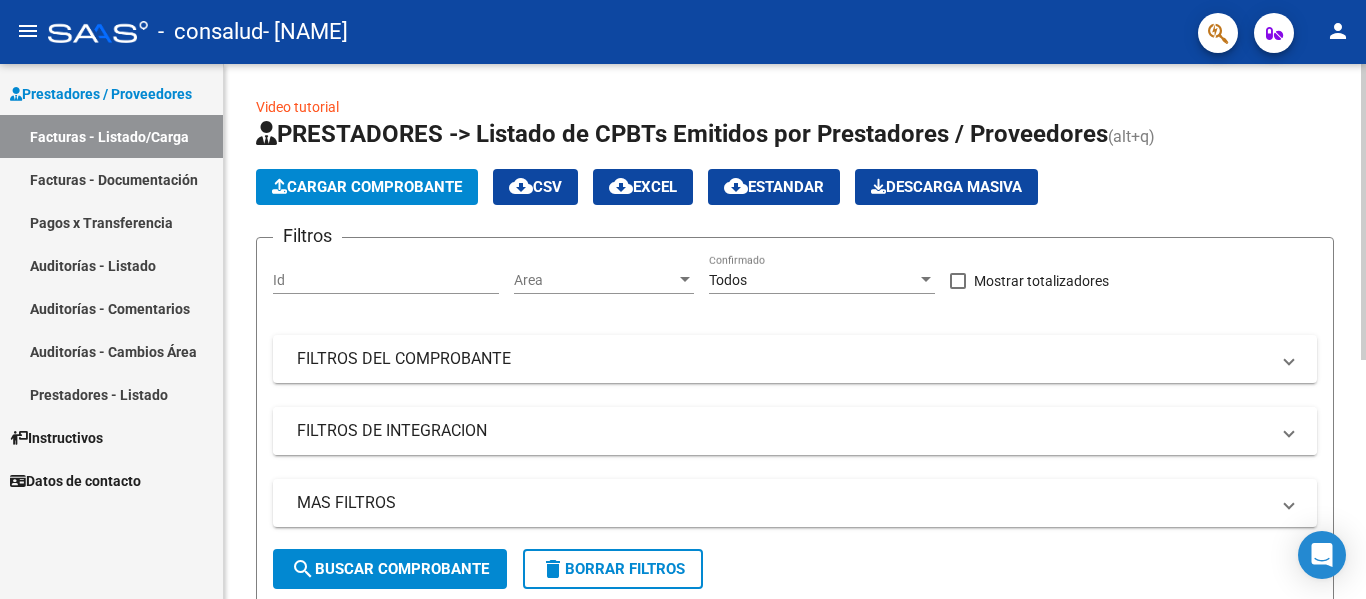 click on "FILTROS DE INTEGRACION" at bounding box center [783, 431] 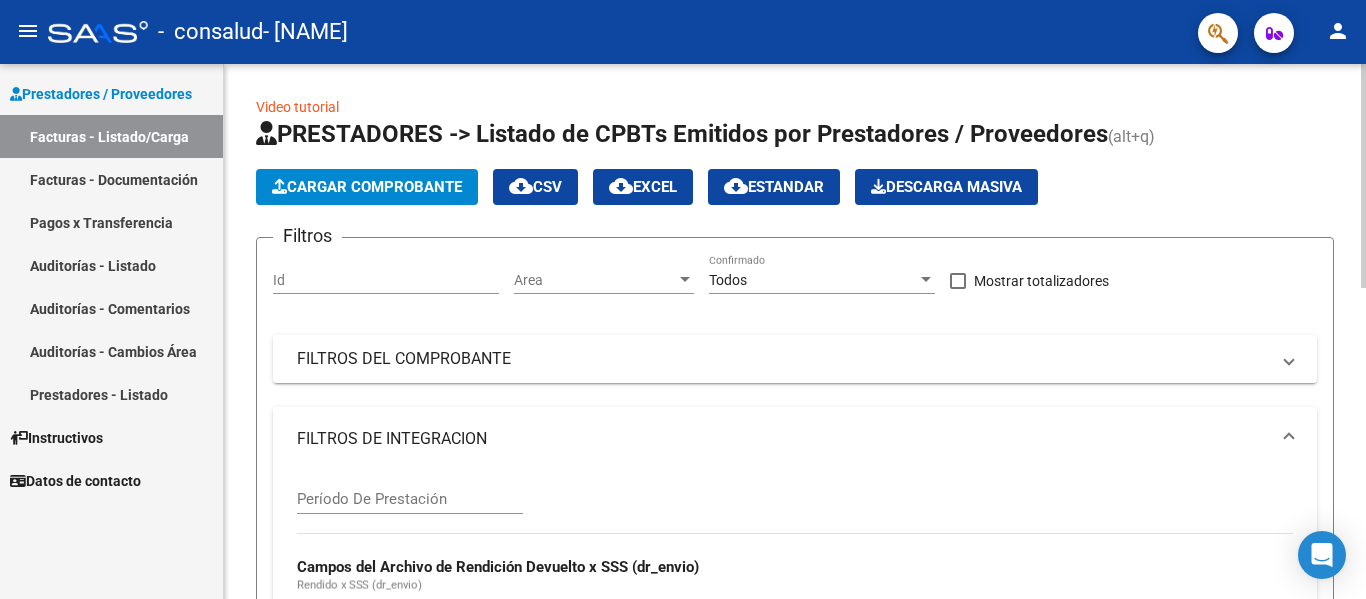 click on "FILTROS DE INTEGRACION" at bounding box center (783, 439) 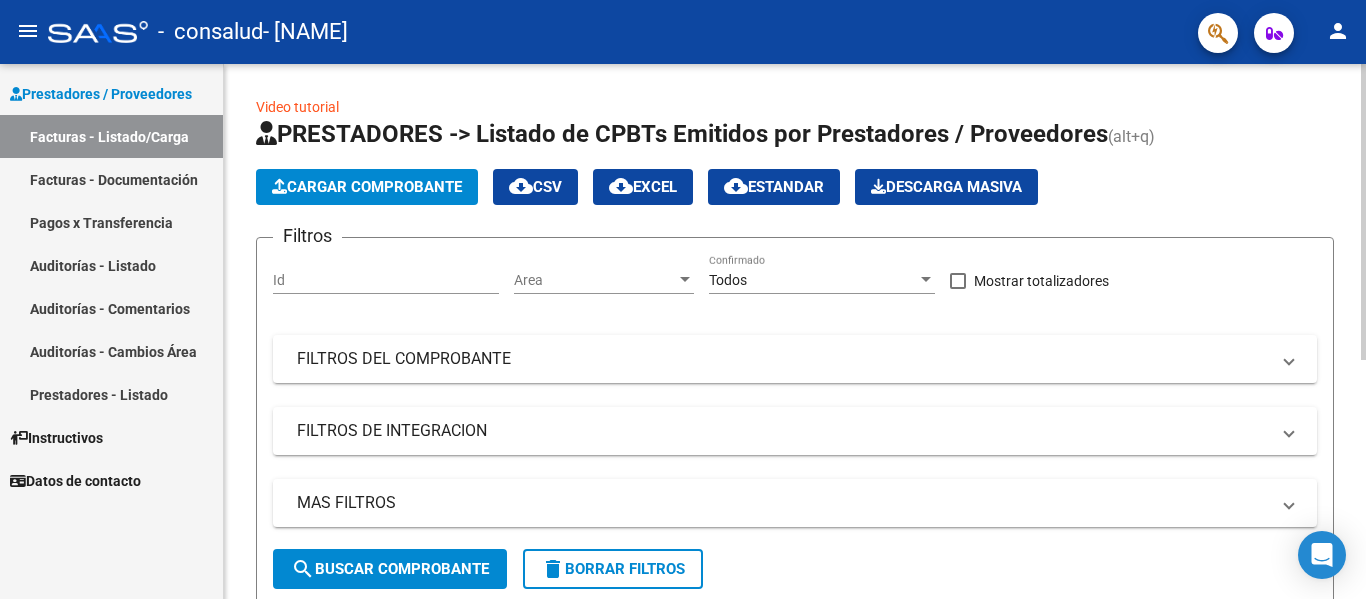 click on "Video tutorial   PRESTADORES -> Listado de CPBTs Emitidos por Prestadores / Proveedores (alt+q)   Cargar Comprobante
cloud_download  CSV  cloud_download  EXCEL  cloud_download  Estandar   Descarga Masiva
Filtros Id Area Area Todos Confirmado   Mostrar totalizadores   FILTROS DEL COMPROBANTE  Comprobante Tipo Comprobante Tipo Start date – End date Fec. Comprobante Desde / Hasta Días Emisión Desde(cant. días) Días Emisión Hasta(cant. días) CUIT / Razón Social Pto. Venta Nro. Comprobante Código SSS CAE Válido CAE Válido Todos Cargado Módulo Hosp. Todos Tiene facturacion Apócrifa Hospital Refes  FILTROS DE INTEGRACION  Período De Prestación Campos del Archivo de Rendición Devuelto x SSS (dr_envio) Todos Rendido x SSS (dr_envio) Tipo de Registro Tipo de Registro Período Presentación Período Presentación Campos del Legajo Asociado (preaprobación) Afiliado Legajo (cuil/nombre) Todos Solo facturas preaprobadas  MAS FILTROS  Todos Con Doc. Respaldatoria Todos Con Trazabilidad Todos – – 1" 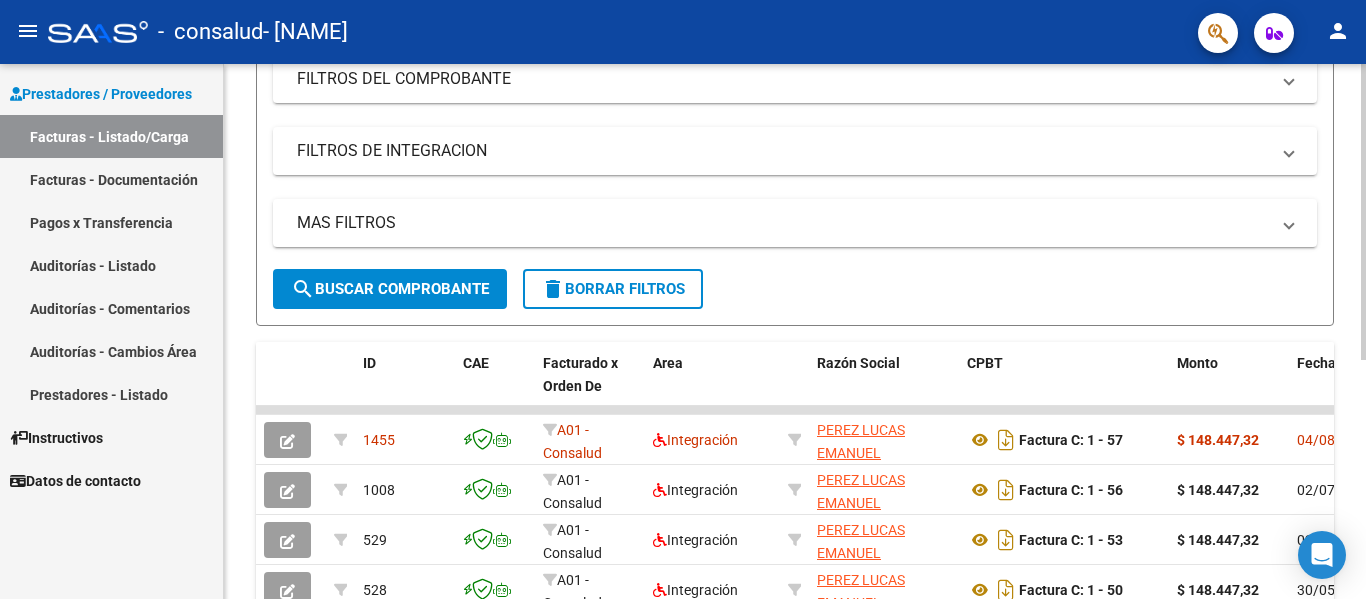 scroll, scrollTop: 433, scrollLeft: 0, axis: vertical 